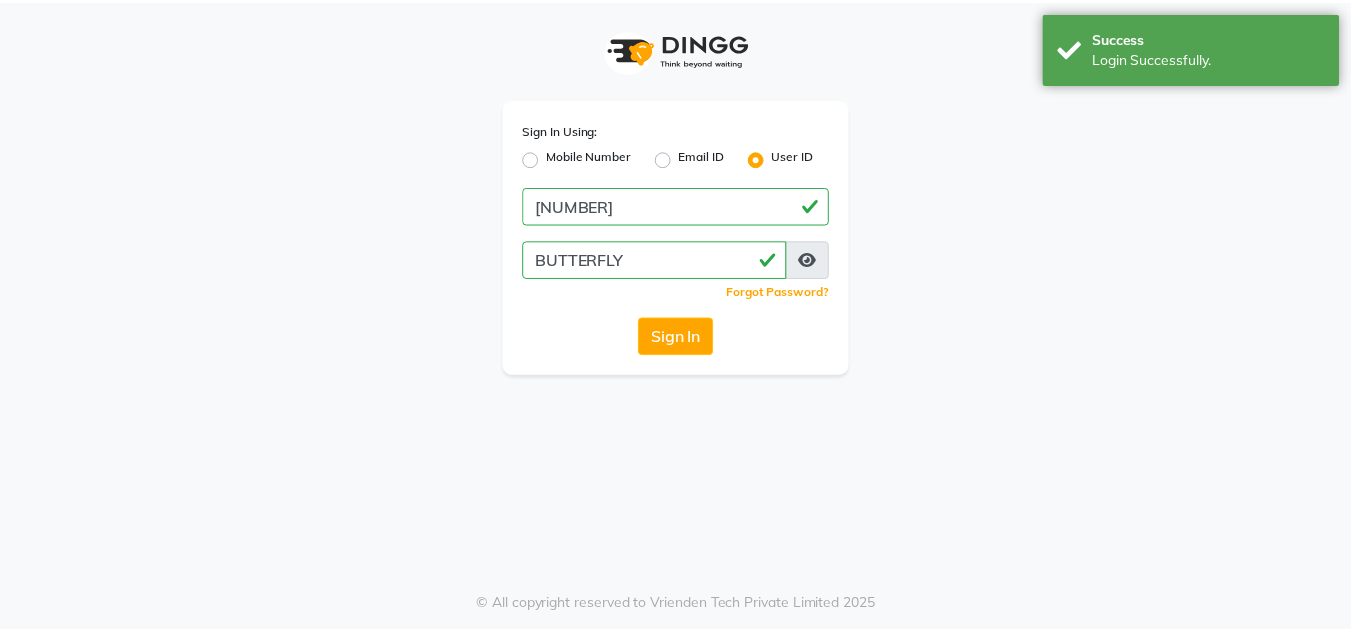 scroll, scrollTop: 0, scrollLeft: 0, axis: both 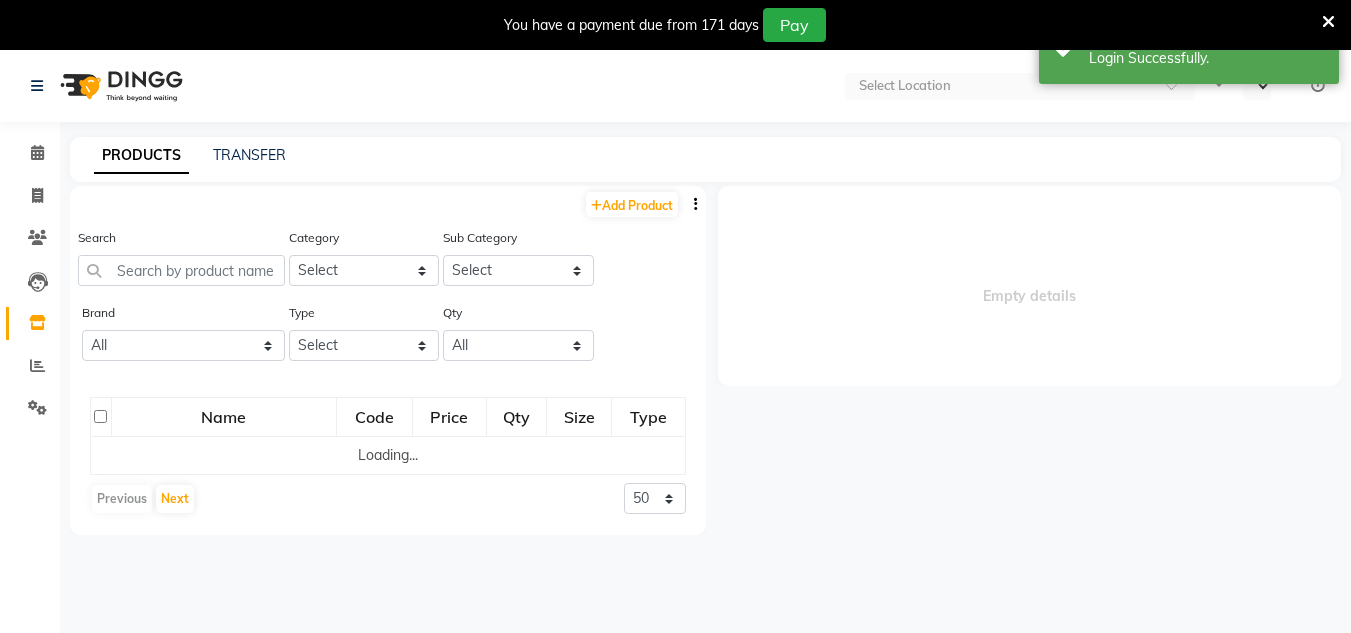 select on "en" 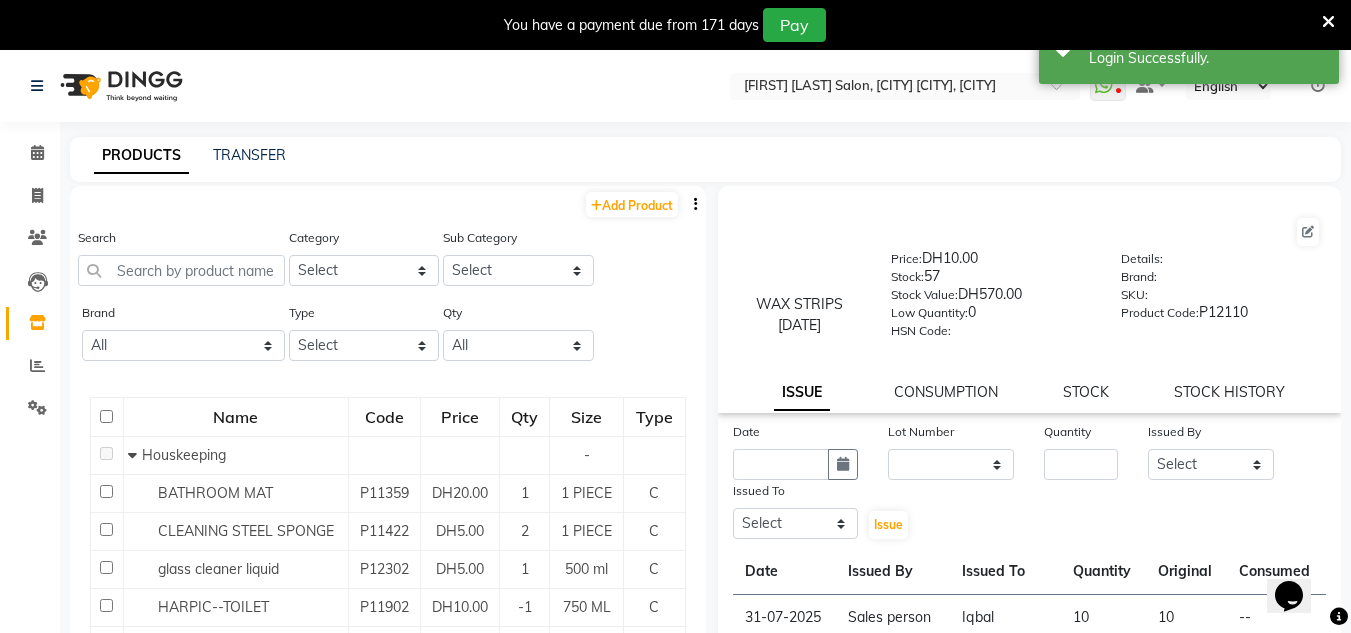 scroll, scrollTop: 0, scrollLeft: 0, axis: both 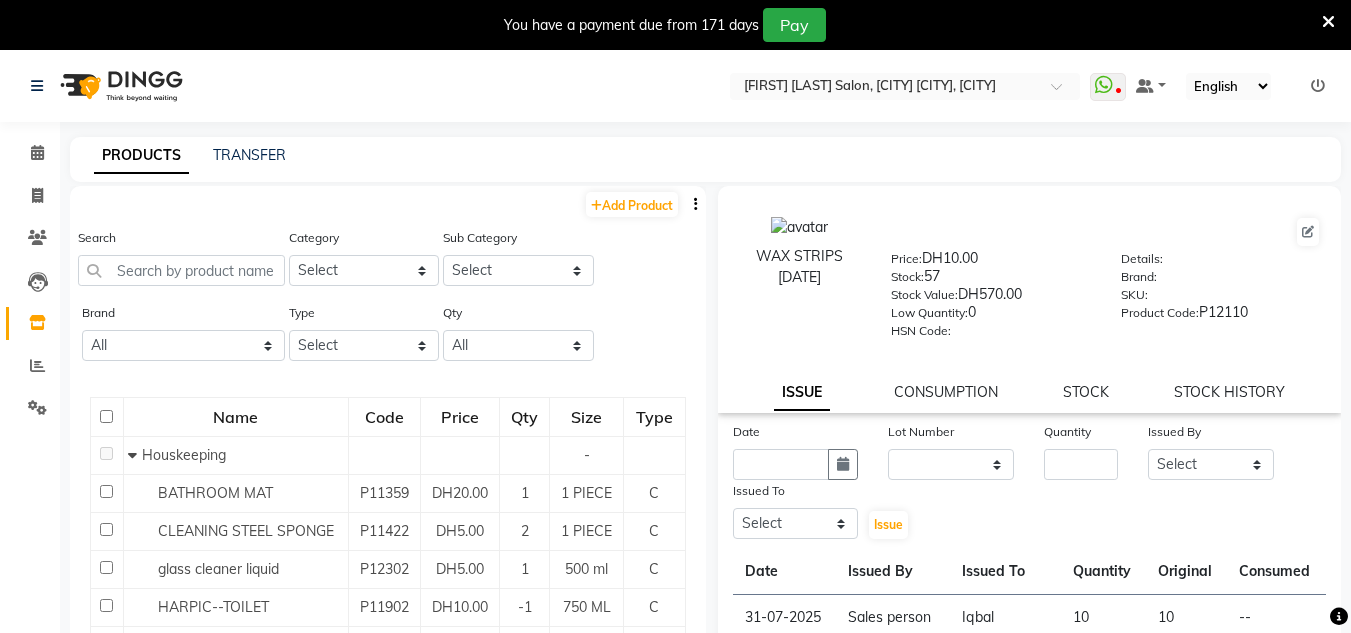 drag, startPoint x: 1328, startPoint y: 10, endPoint x: 1318, endPoint y: 30, distance: 22.36068 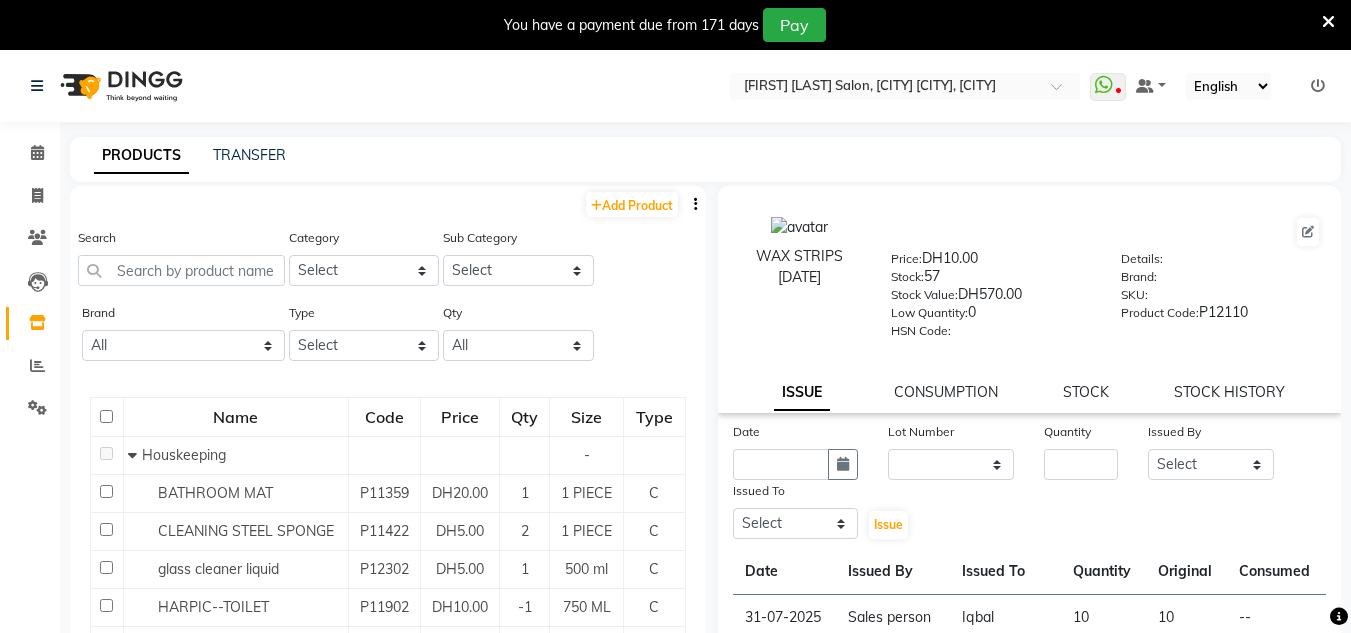 click at bounding box center (1328, 21) 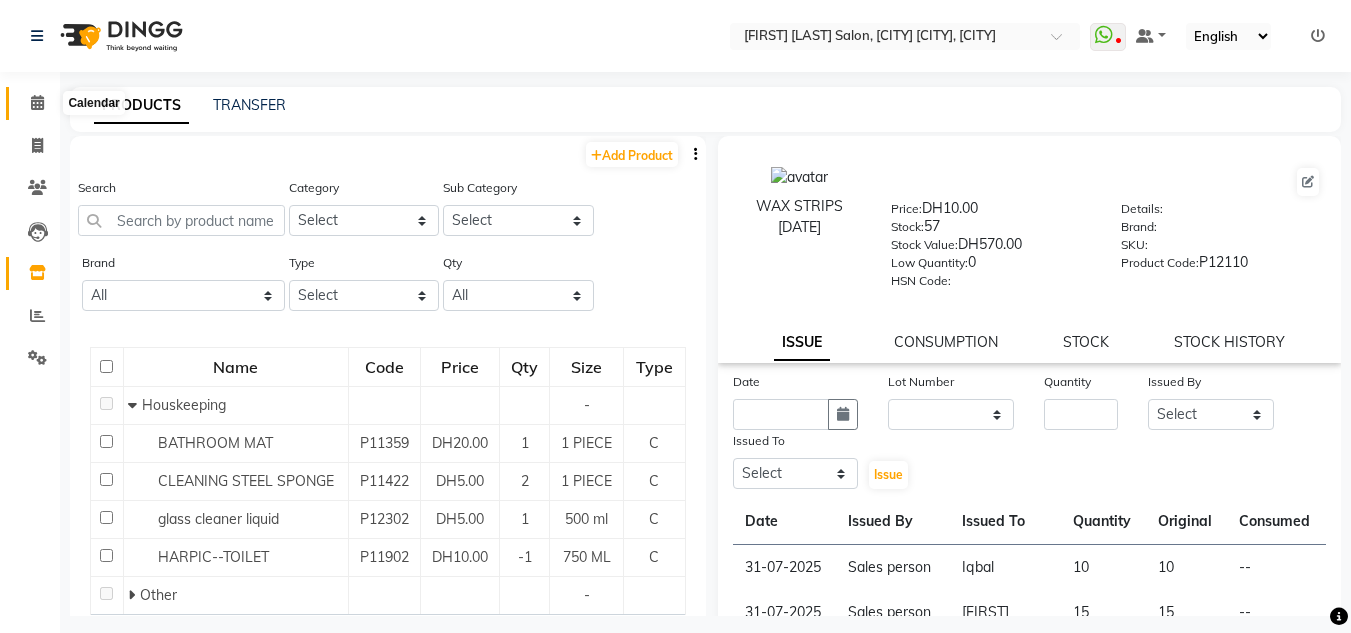 click 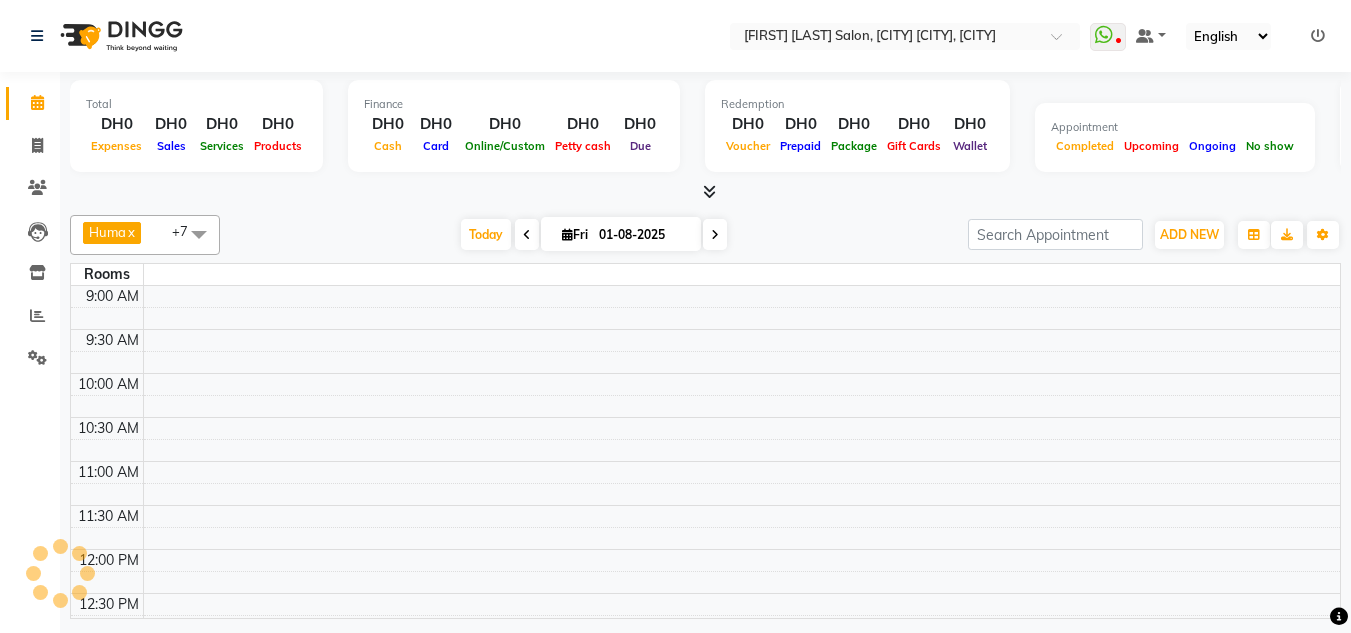 scroll, scrollTop: 265, scrollLeft: 0, axis: vertical 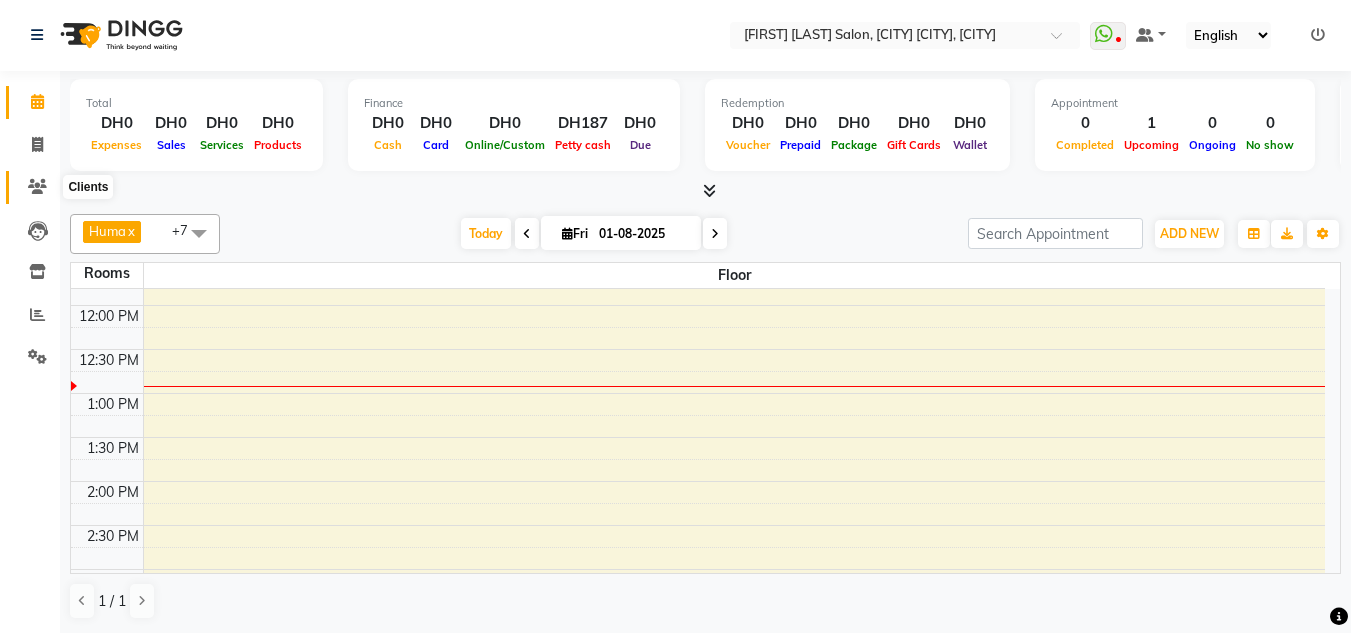 click 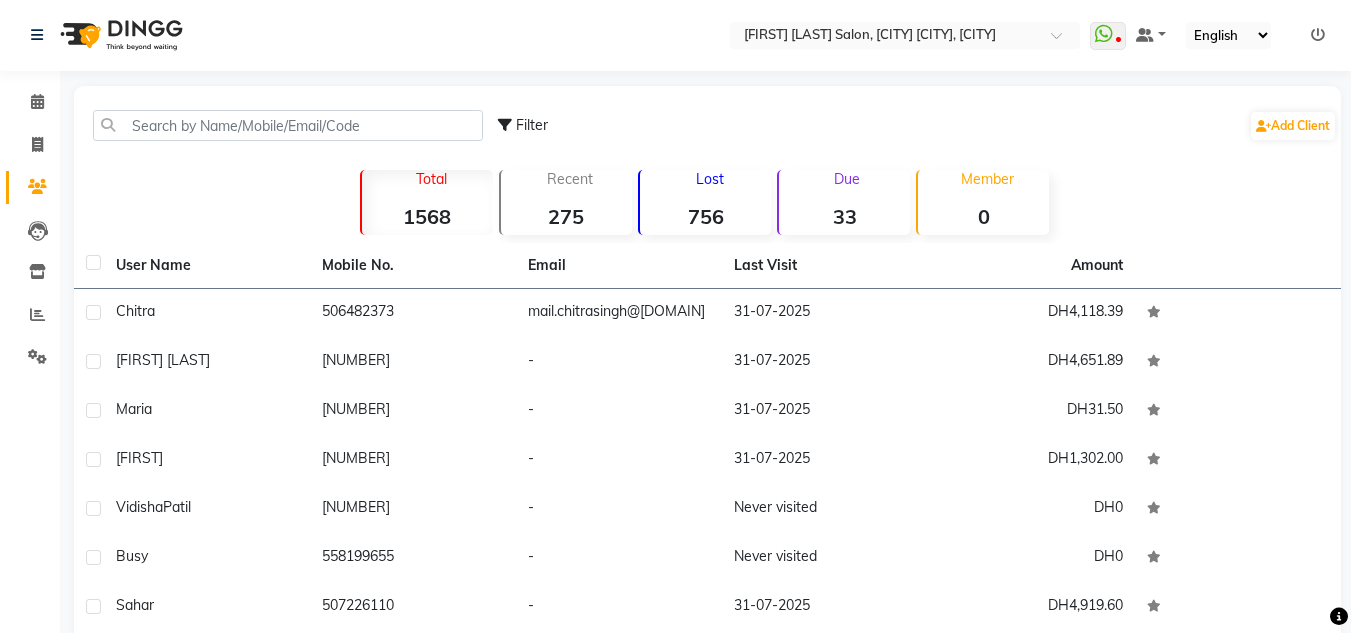 click on "Filter  Add Client" 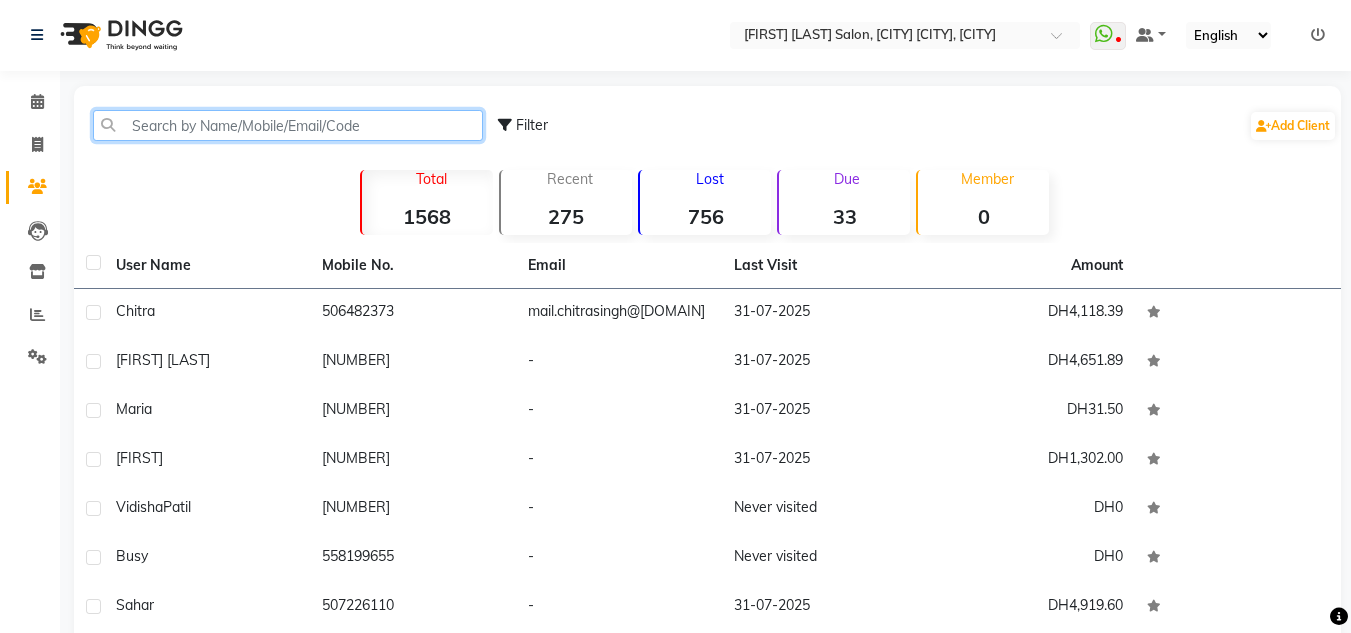 click 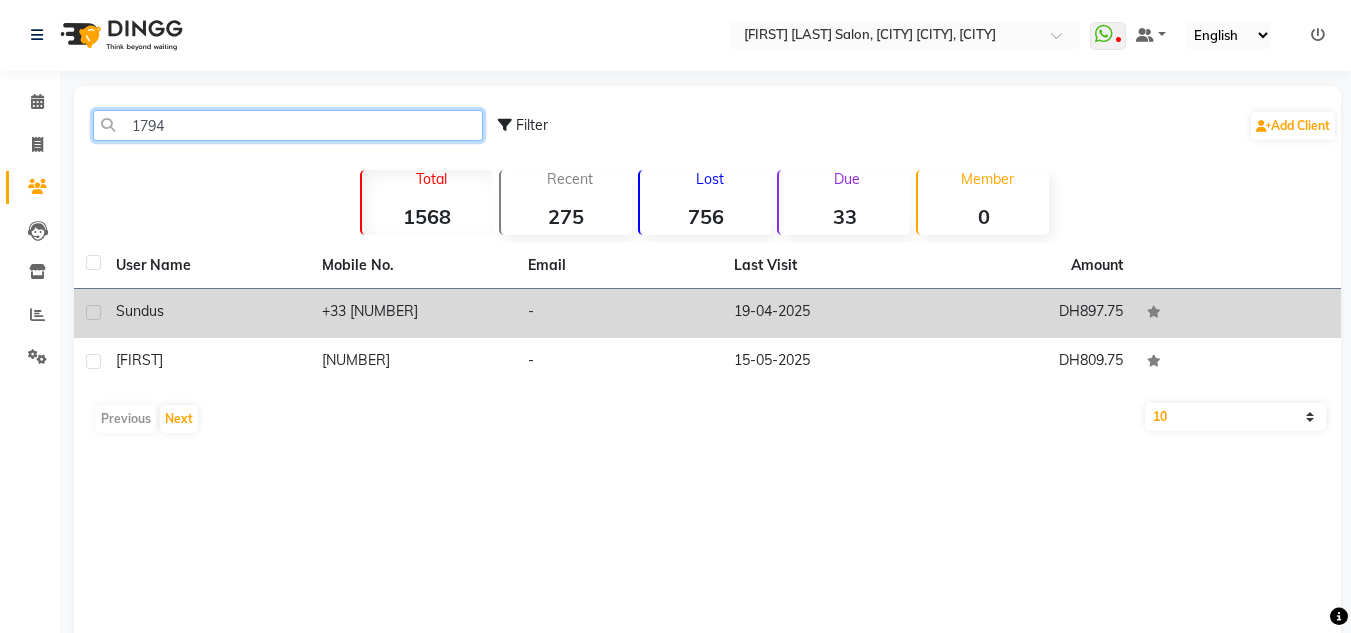 type on "1794" 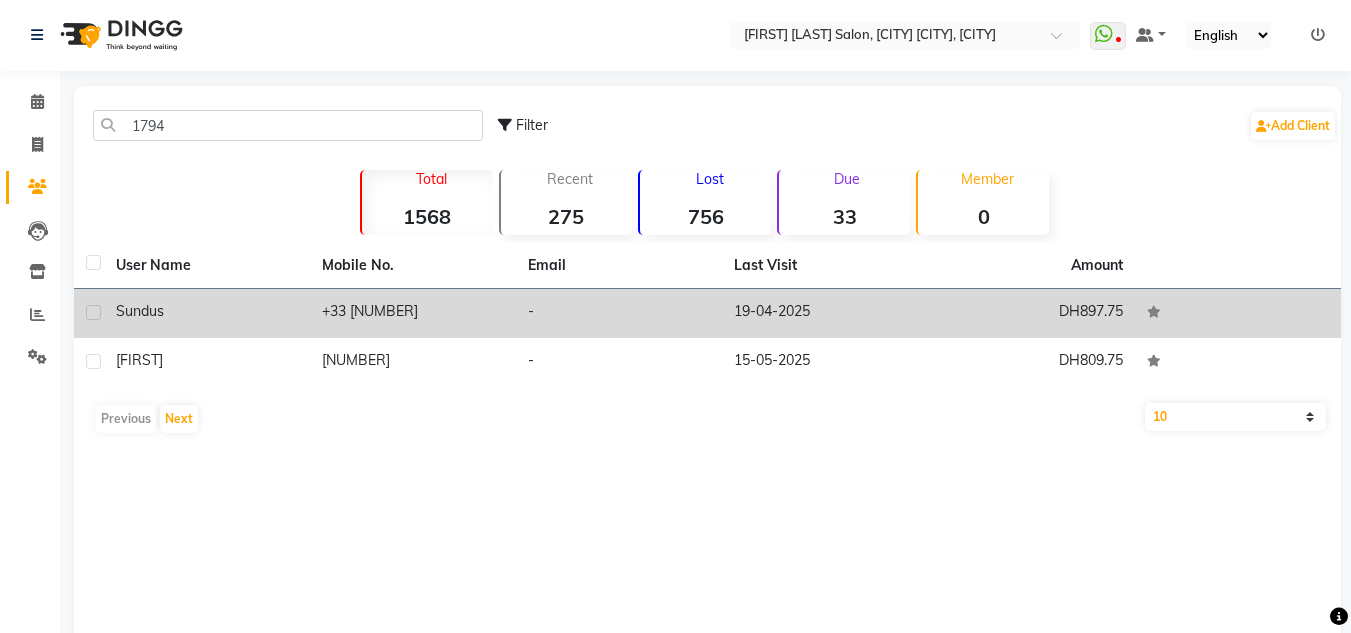 drag, startPoint x: 404, startPoint y: 324, endPoint x: 393, endPoint y: 337, distance: 17.029387 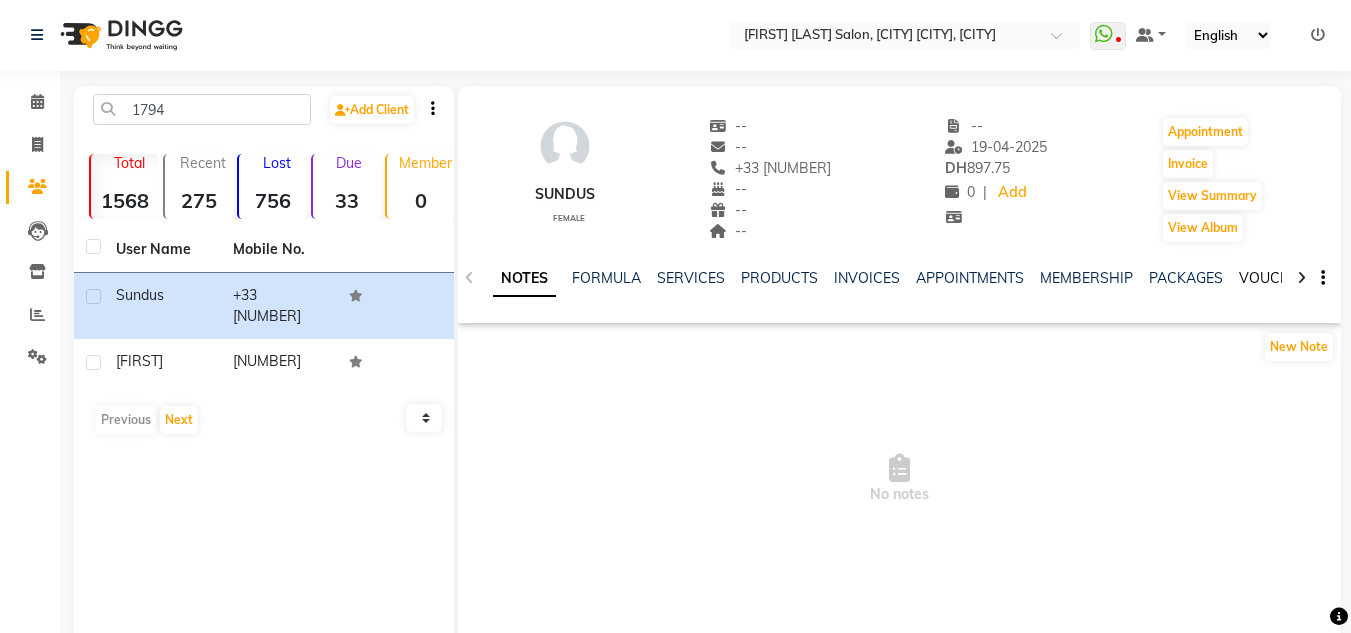 click on "VOUCHERS" 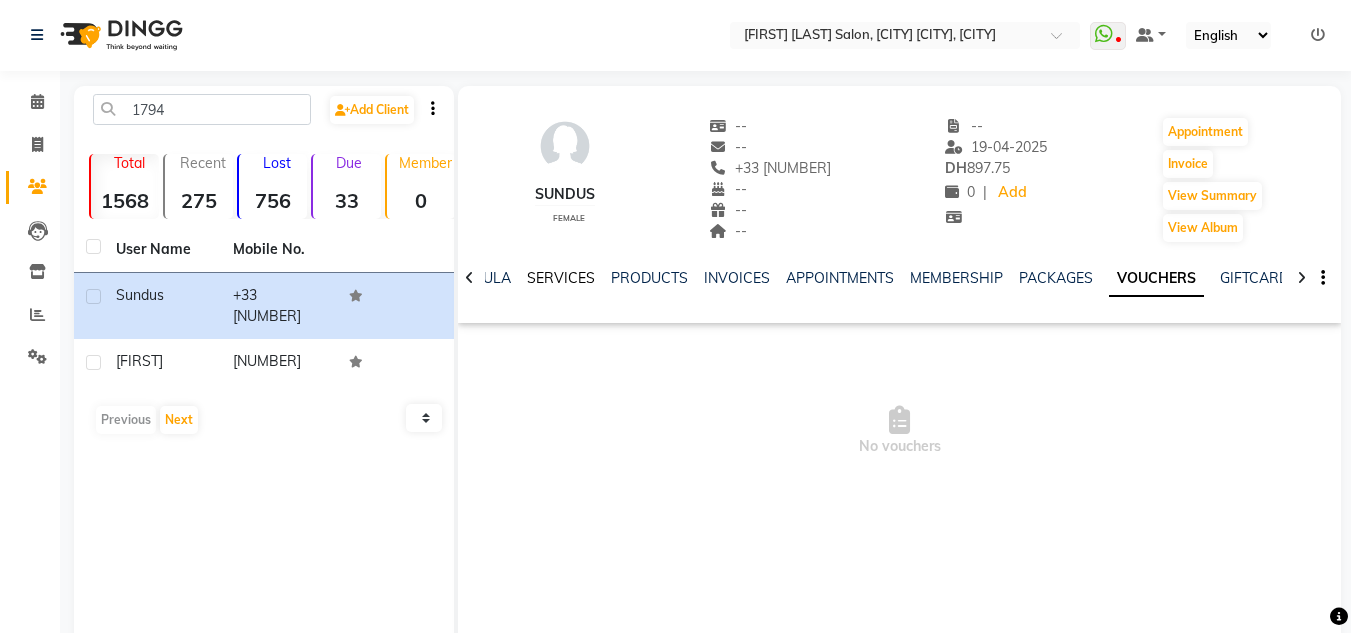 click on "SERVICES" 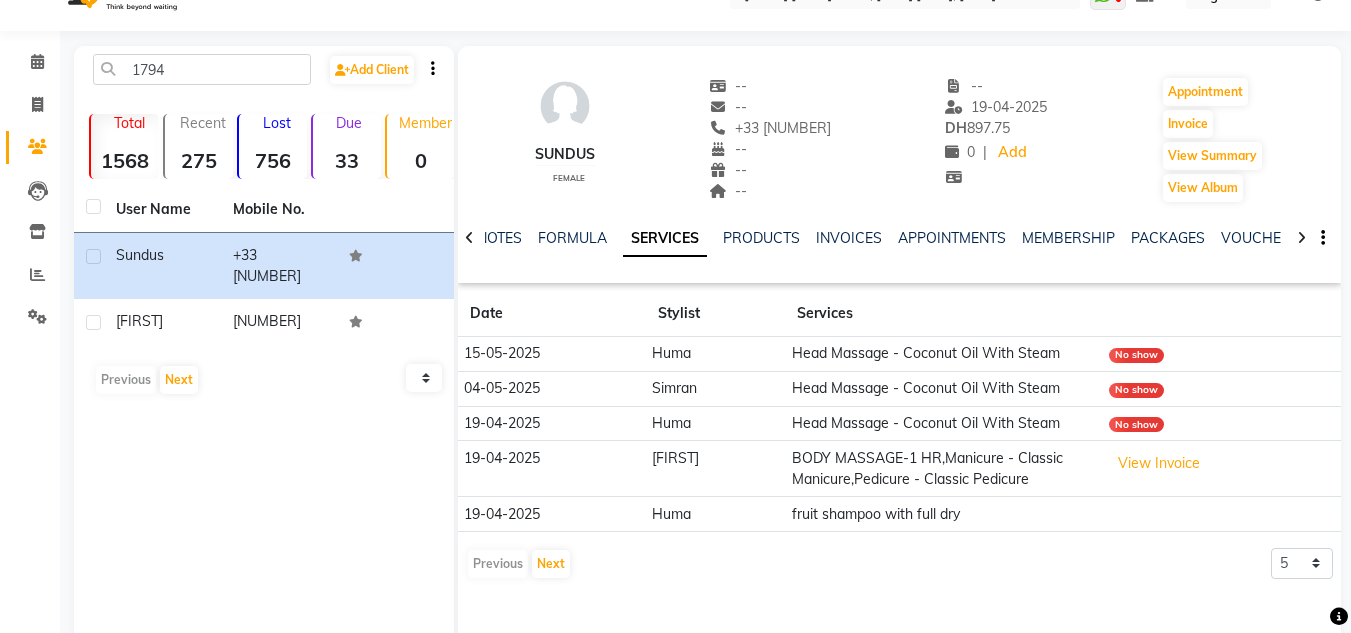 scroll, scrollTop: 0, scrollLeft: 0, axis: both 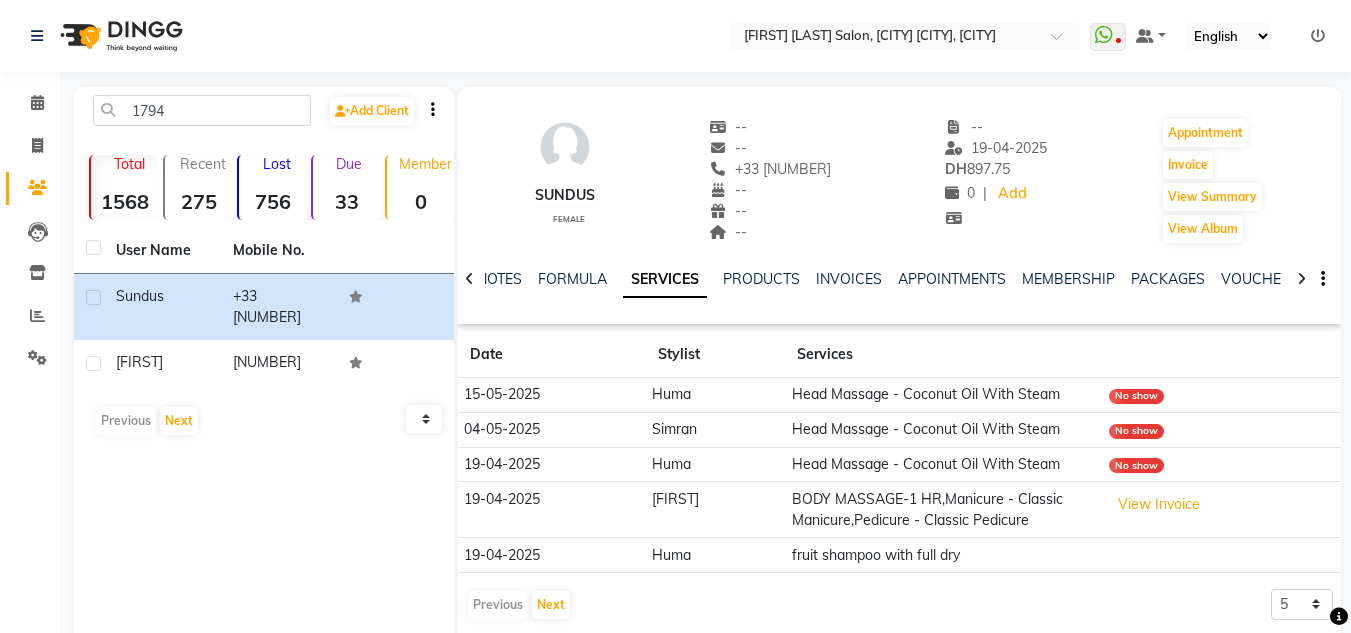 click on "Invoice" 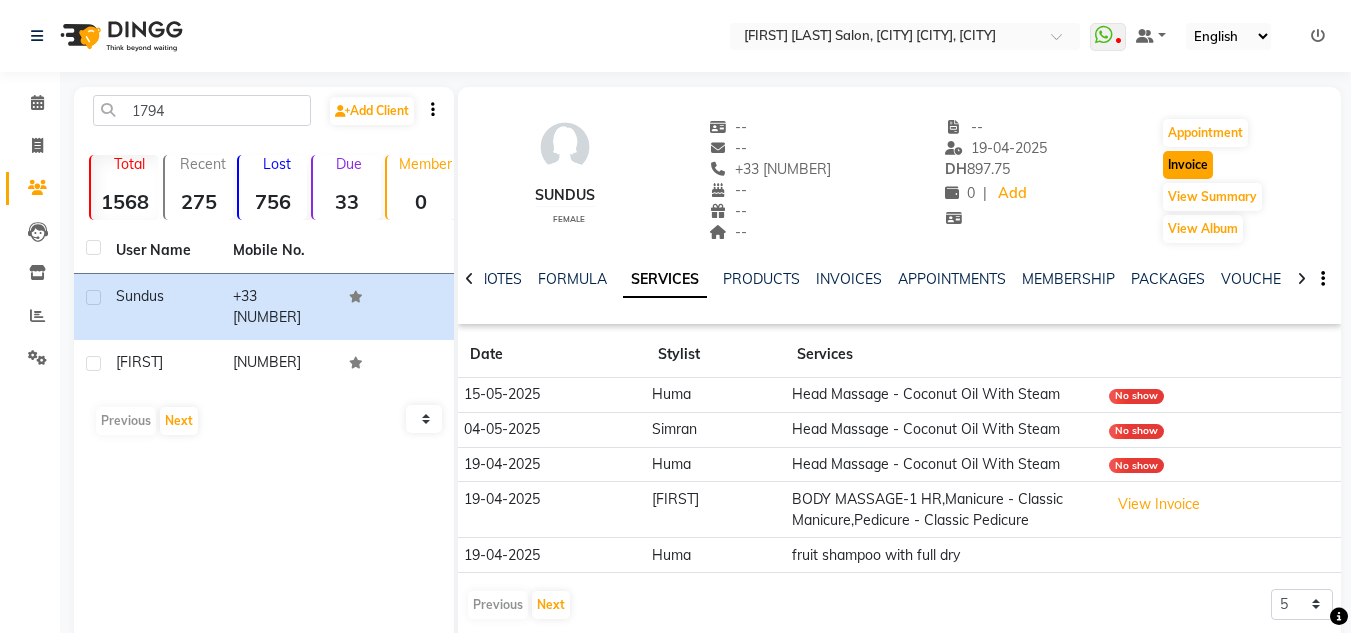 click on "Invoice" 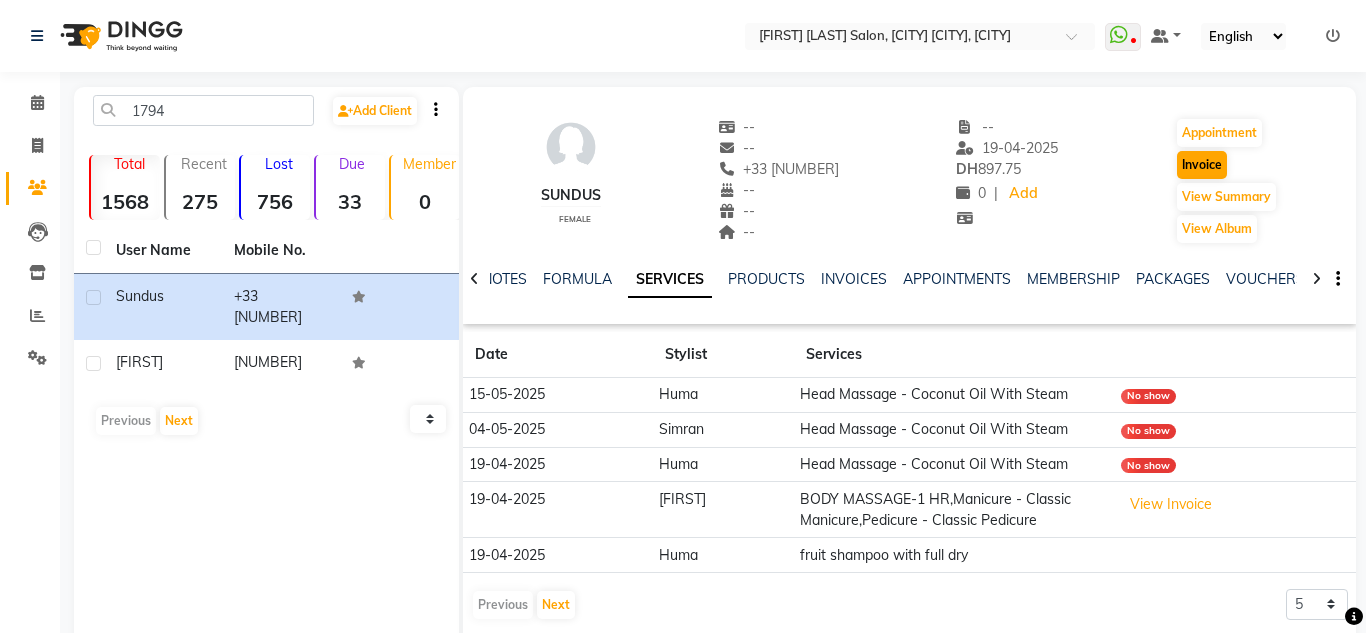 select on "service" 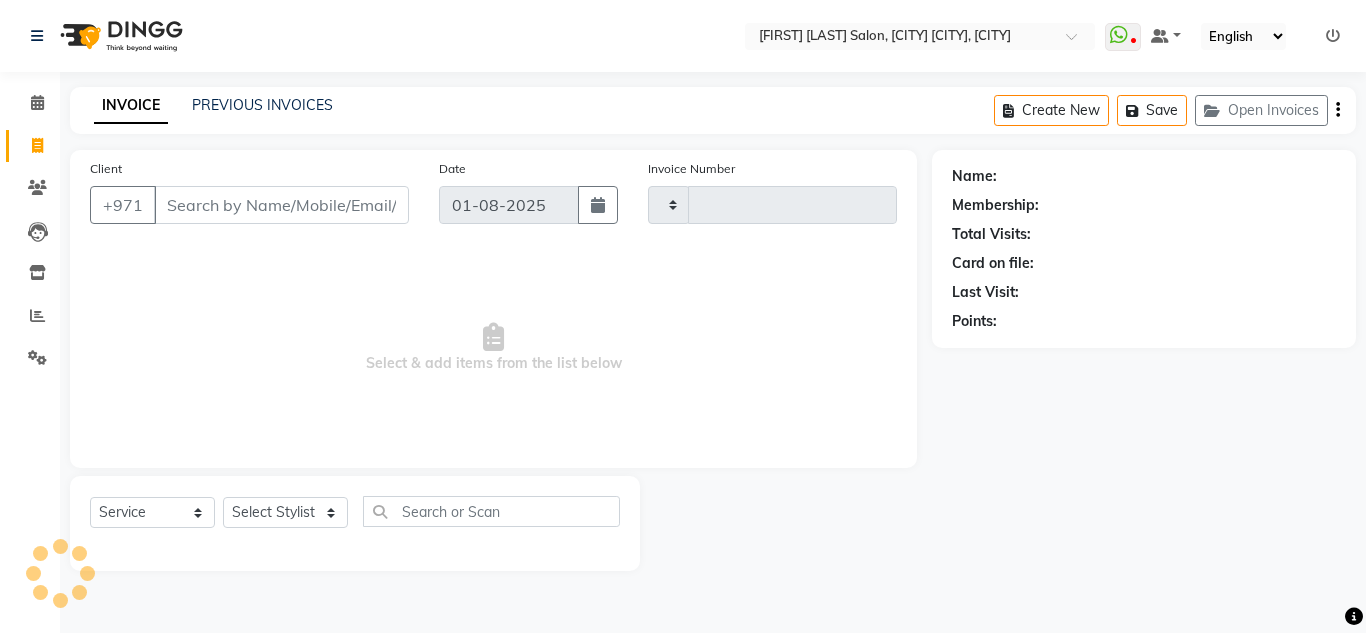 type on "1049" 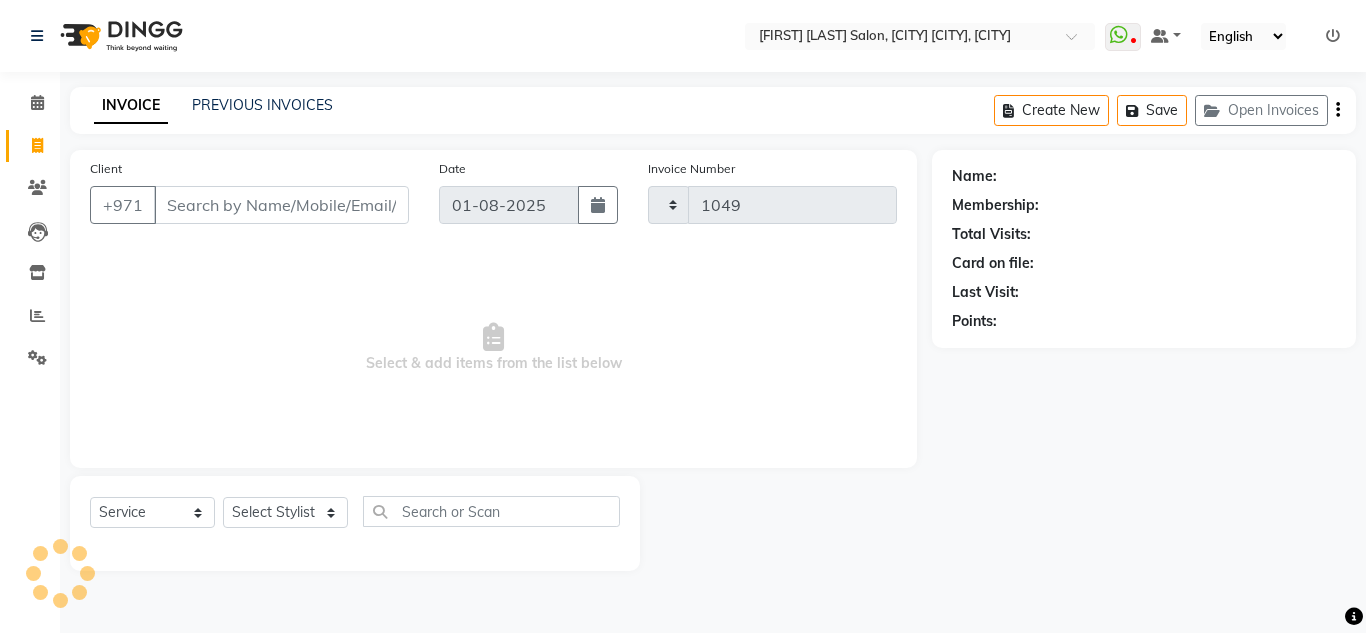 select on "4069" 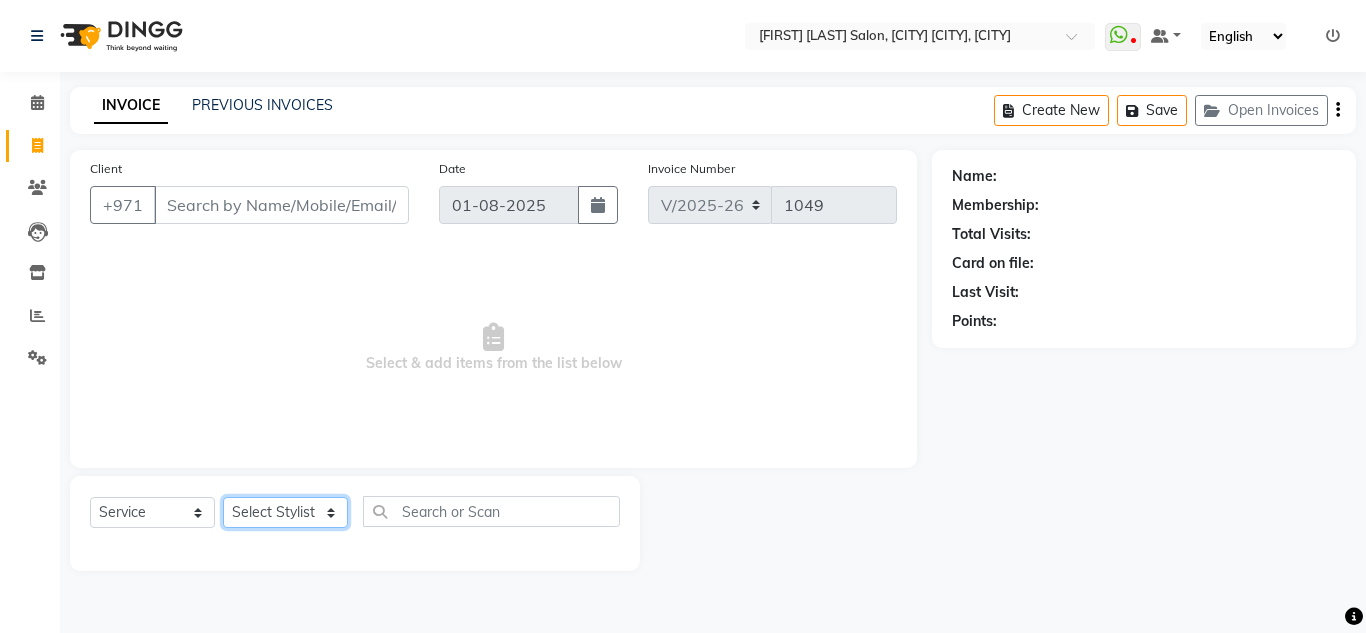 type on "673241794" 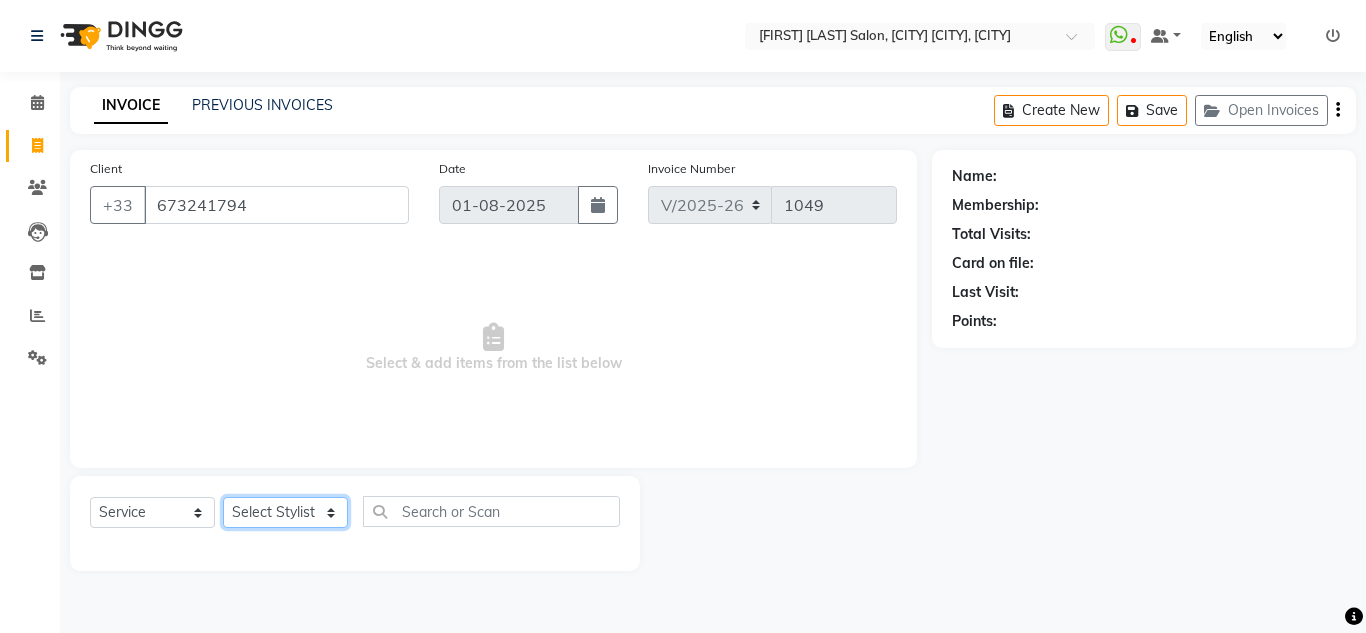 click on "Select Stylist [FIRST] [LAST] [FIRST] Management [FIRST] Sales person [FIRST] trial lady" 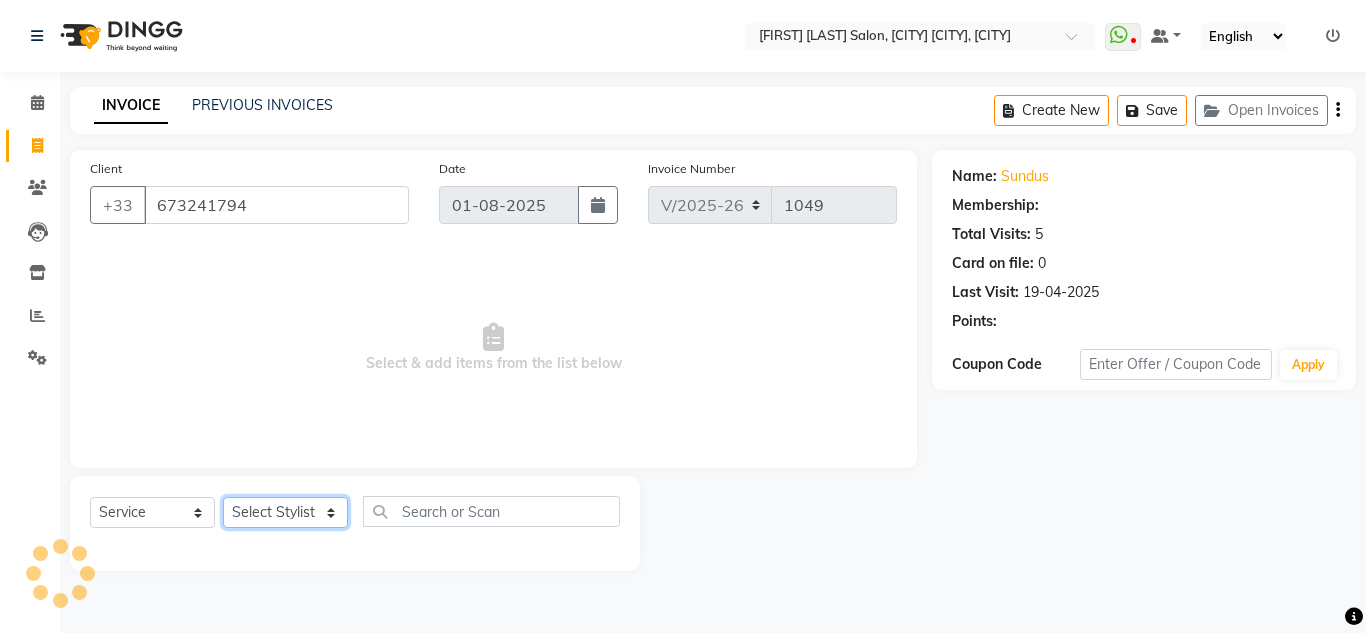 select on "1: Object" 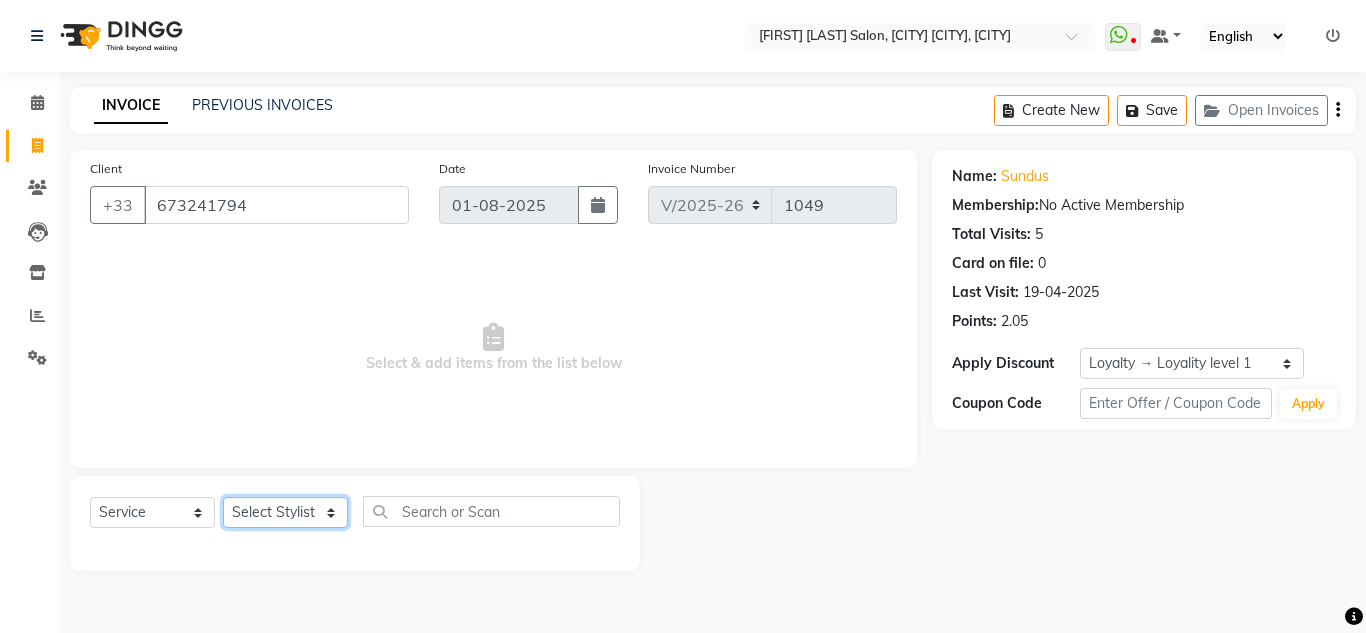 select on "86711" 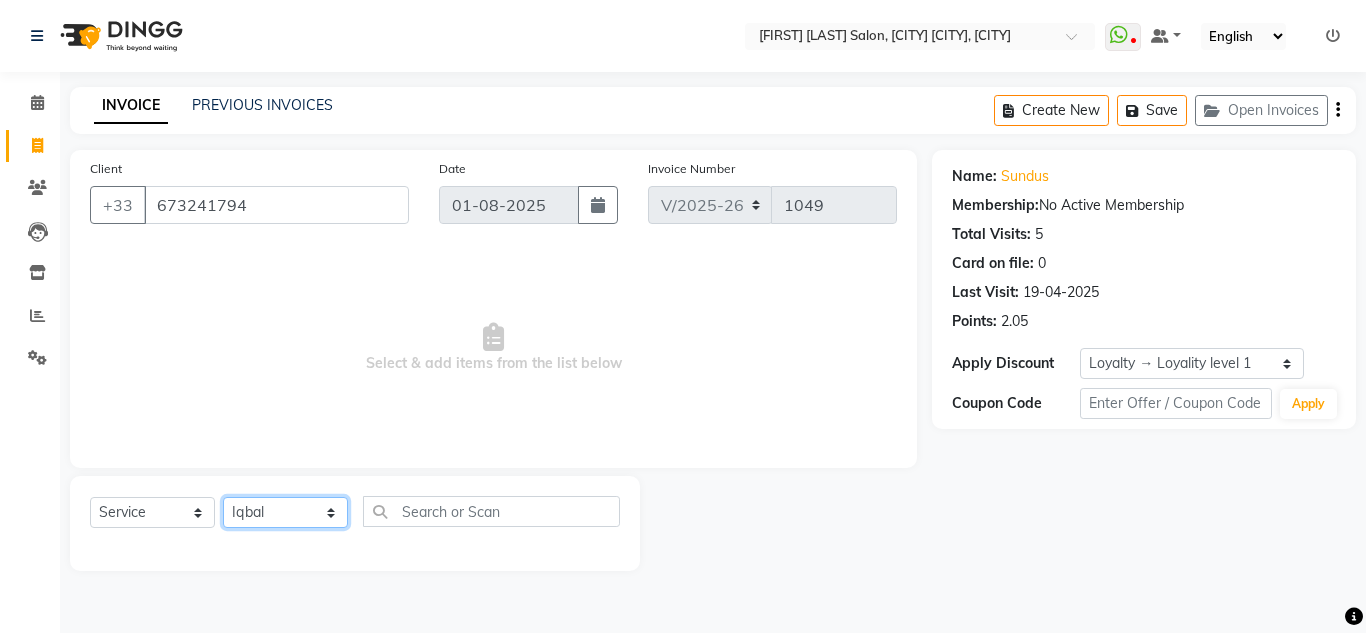 click on "Select Stylist [FIRST] [LAST] [FIRST] Management [FIRST] Sales person [FIRST] trial lady" 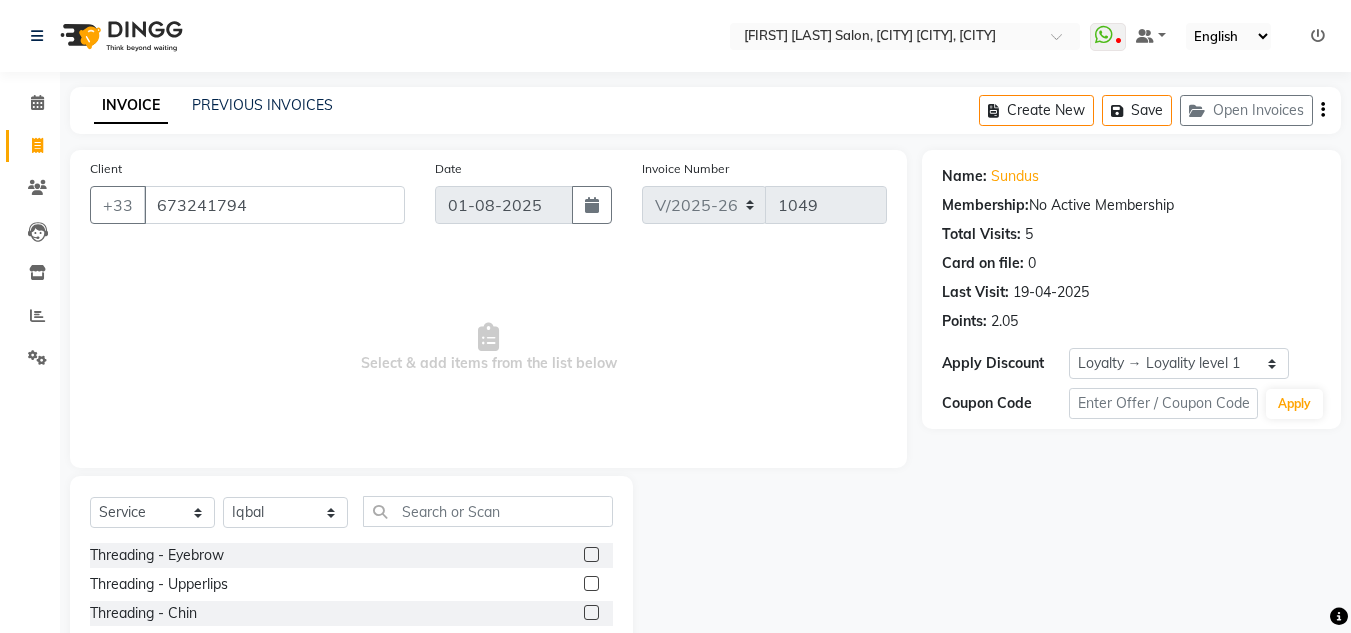 drag, startPoint x: 436, startPoint y: 493, endPoint x: 428, endPoint y: 506, distance: 15.264338 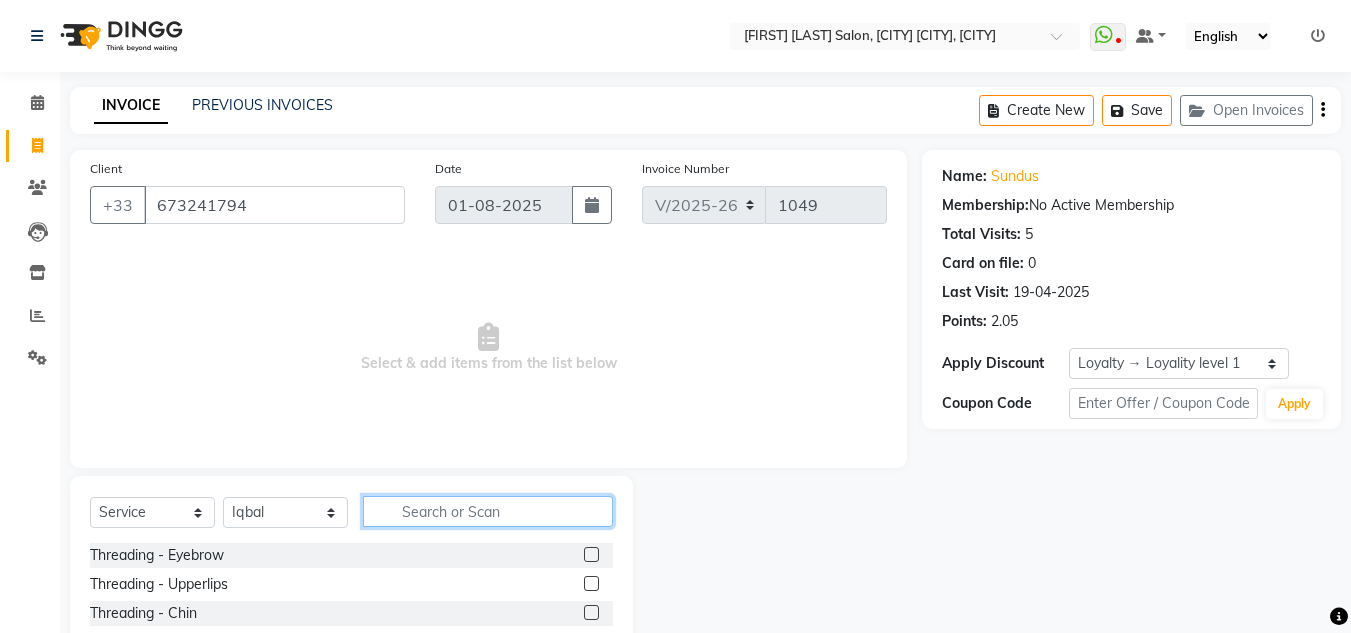 click 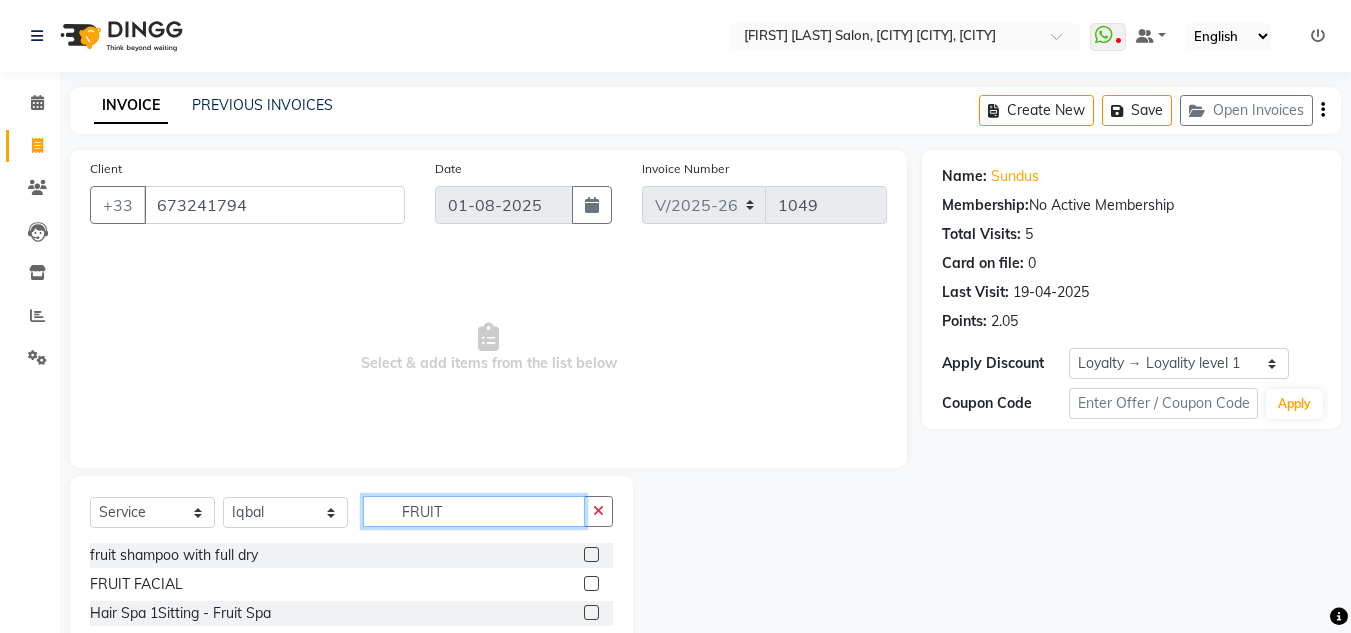 type on "FRUIT" 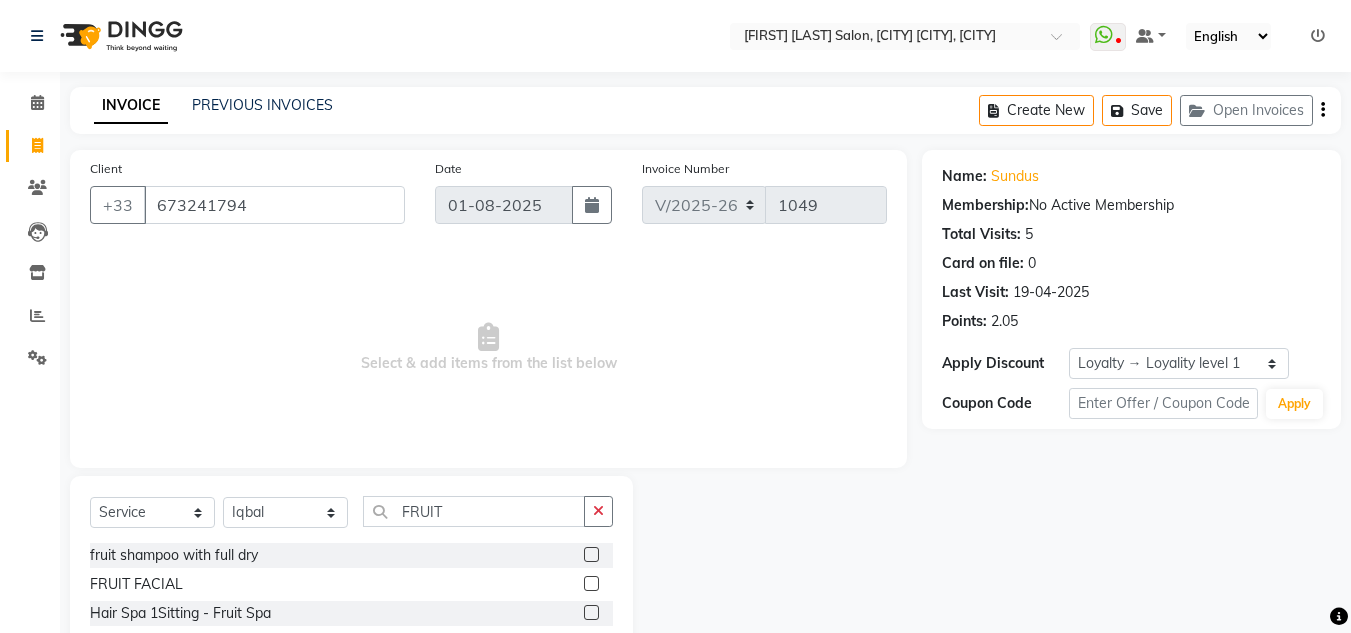 click 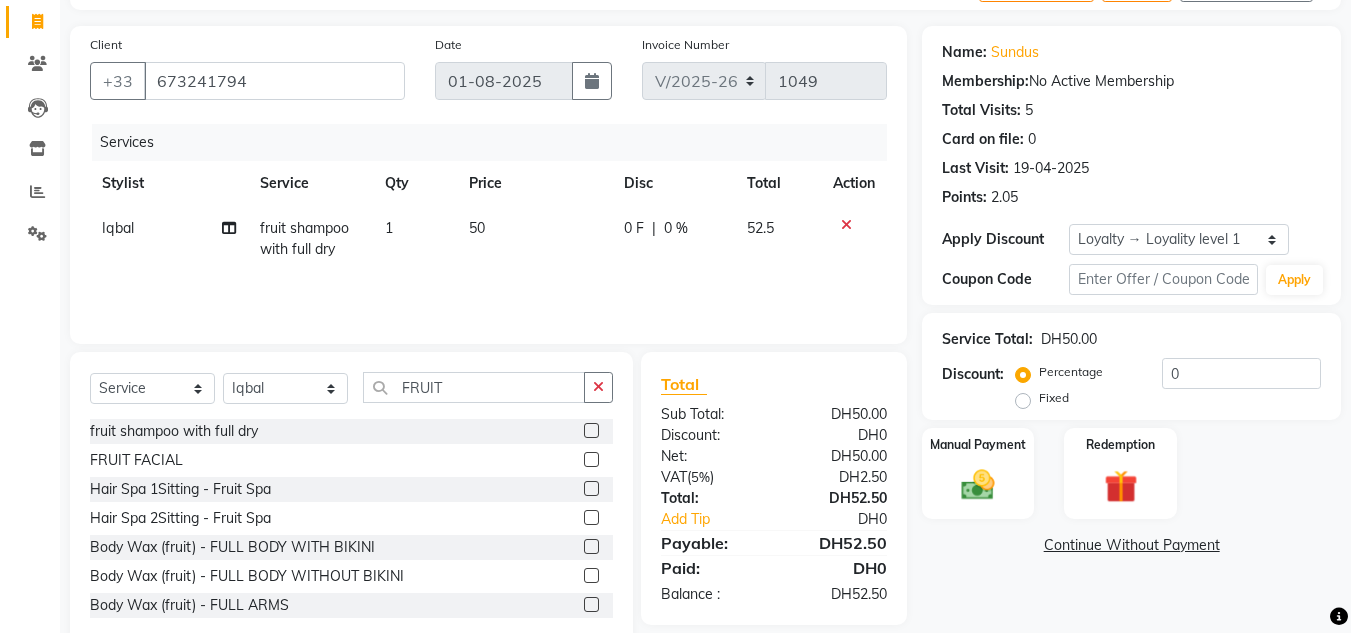 checkbox on "false" 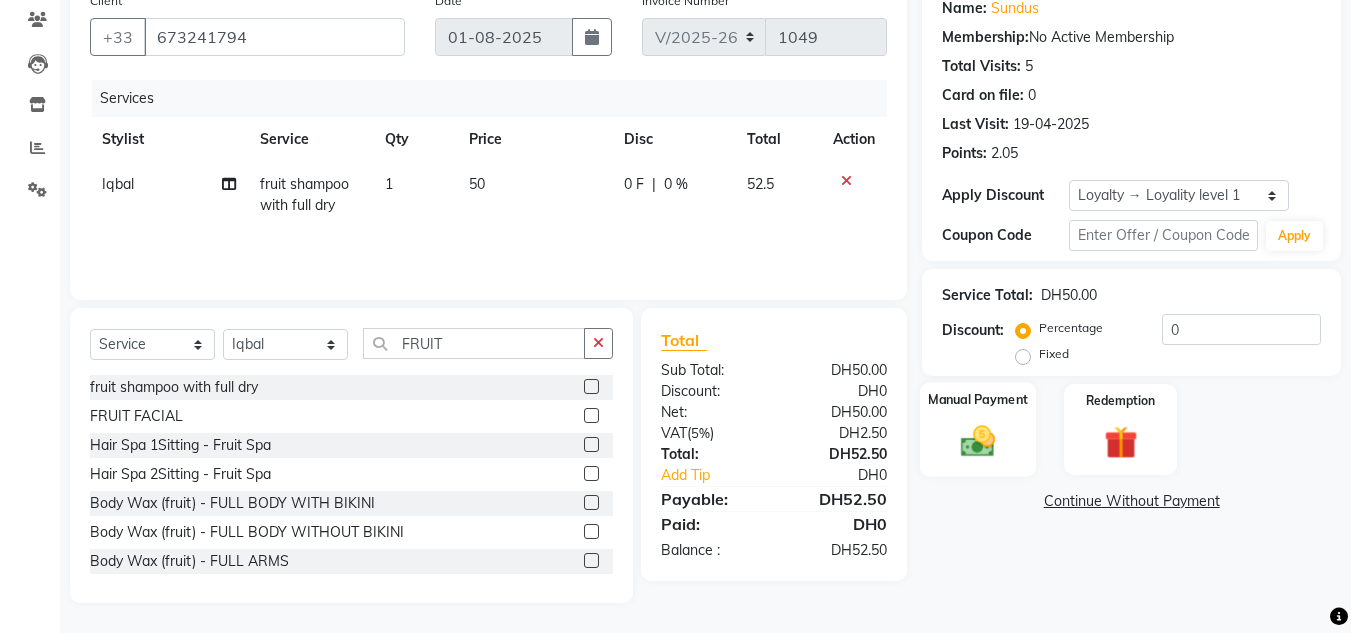 click 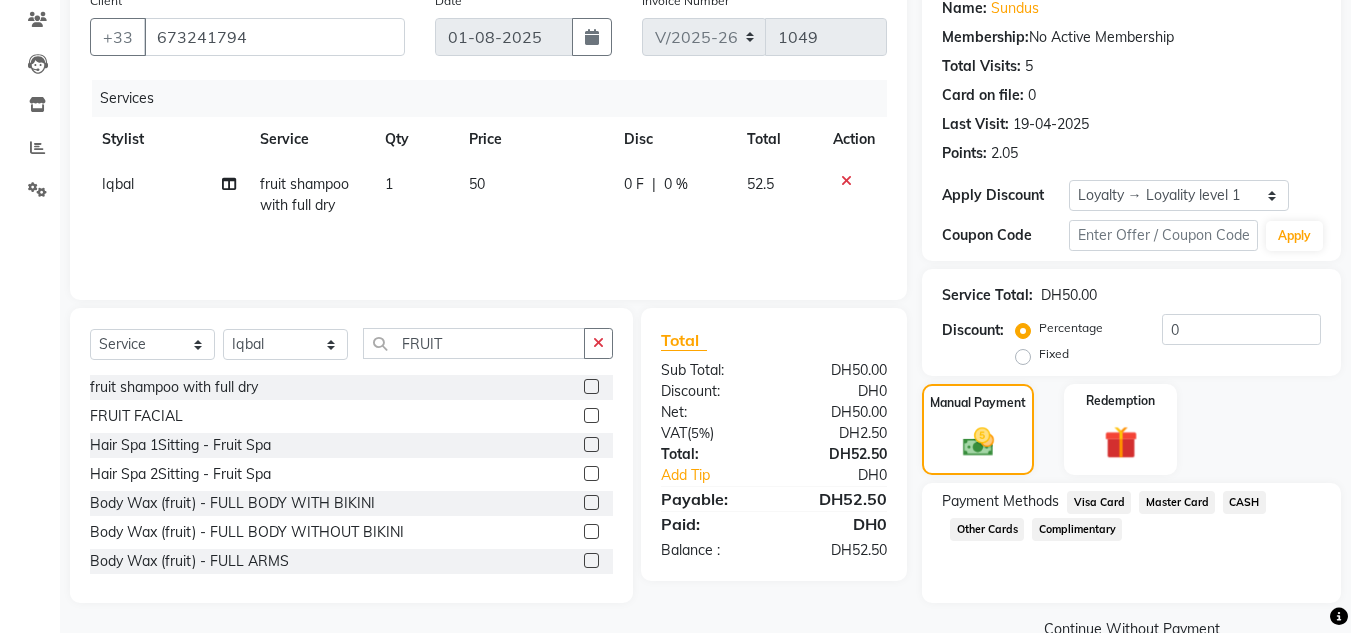 click on "Visa Card" 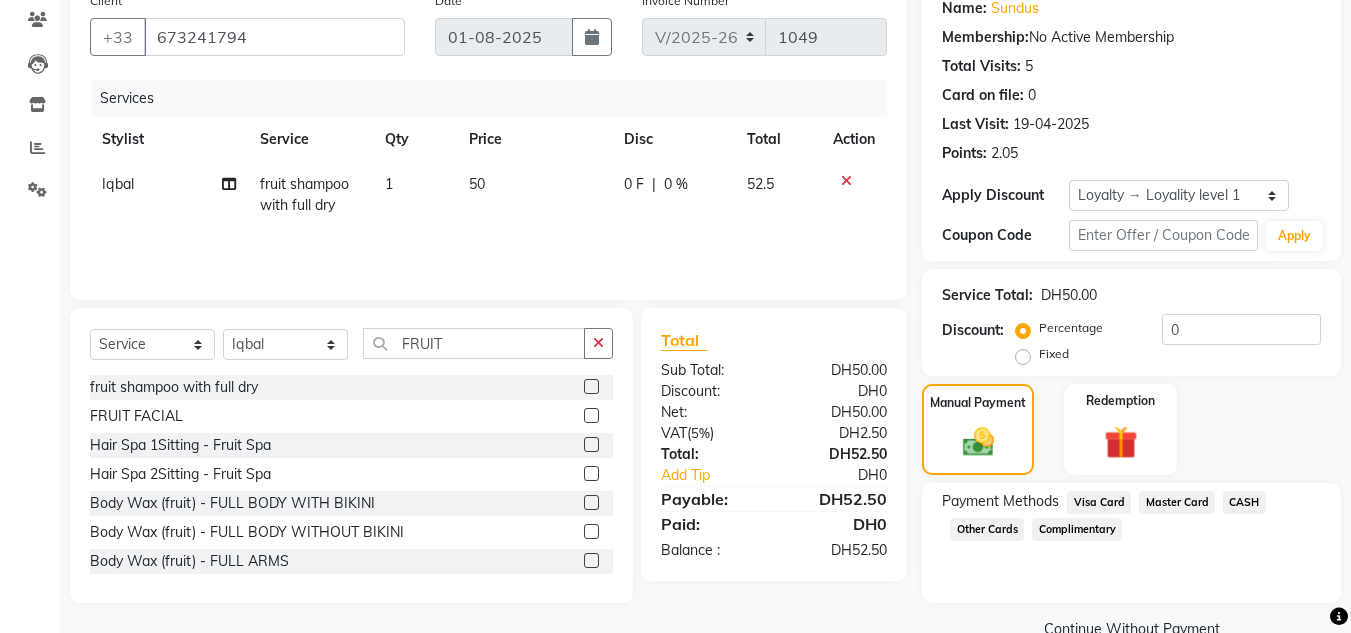 scroll, scrollTop: 209, scrollLeft: 0, axis: vertical 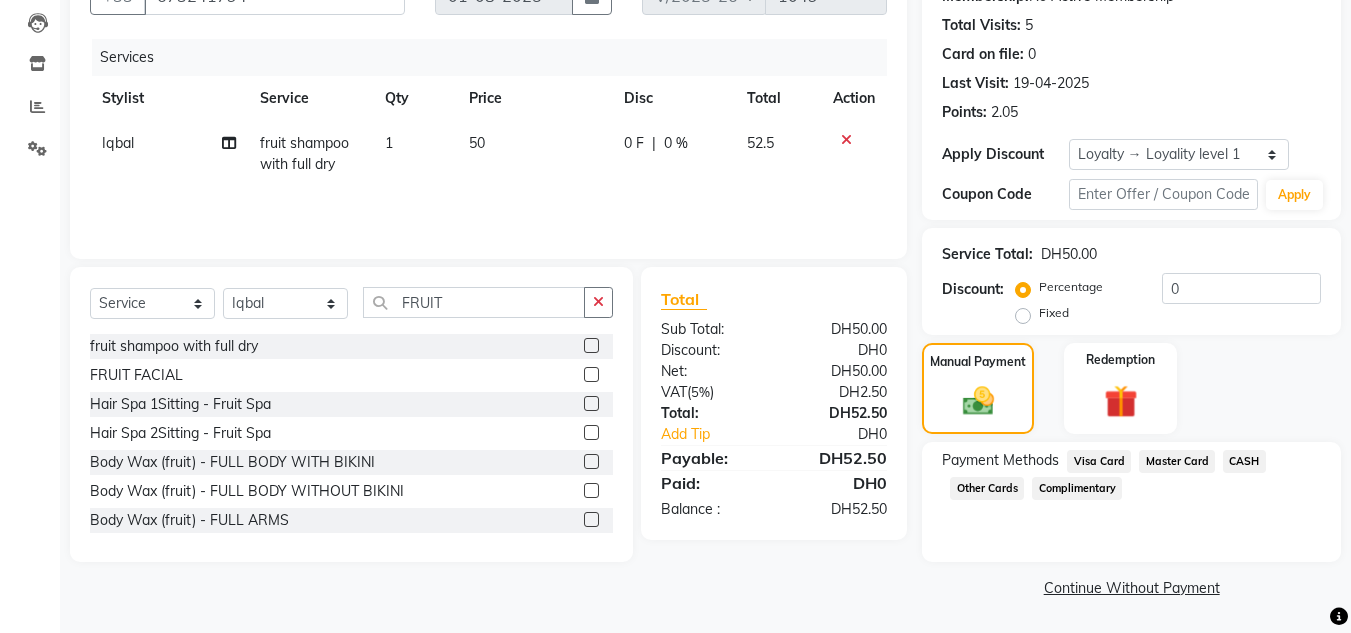 click on "Visa Card" 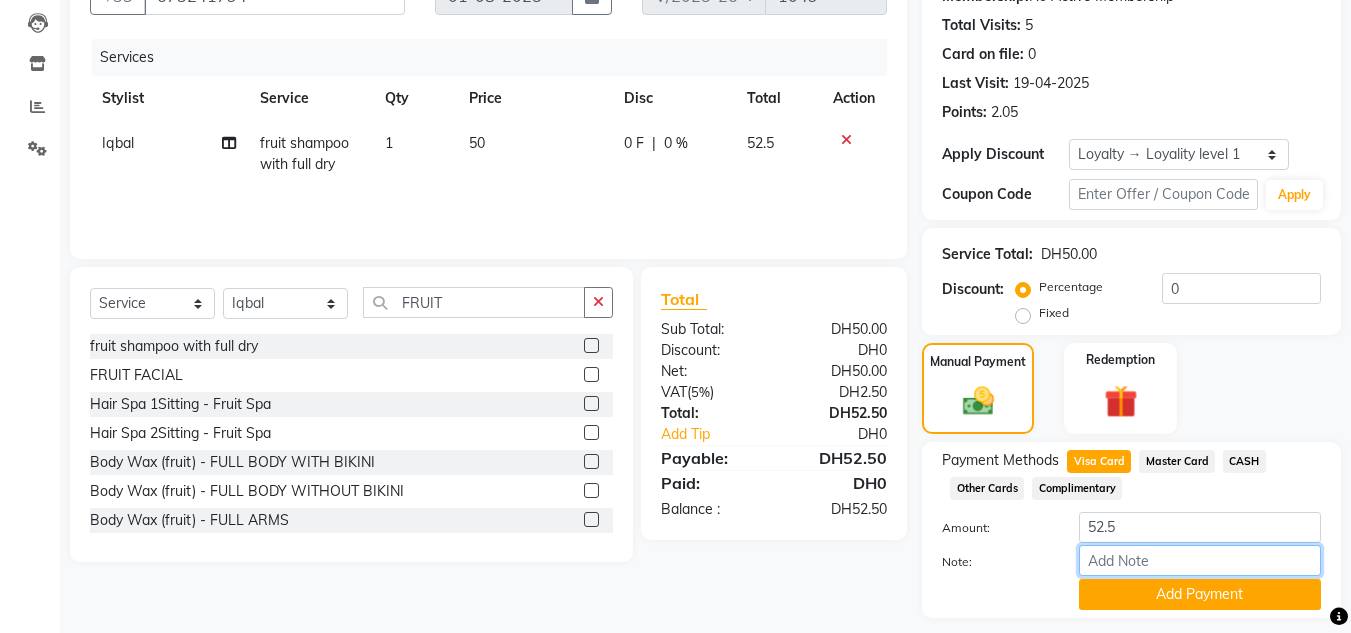 click on "Note:" at bounding box center [1200, 560] 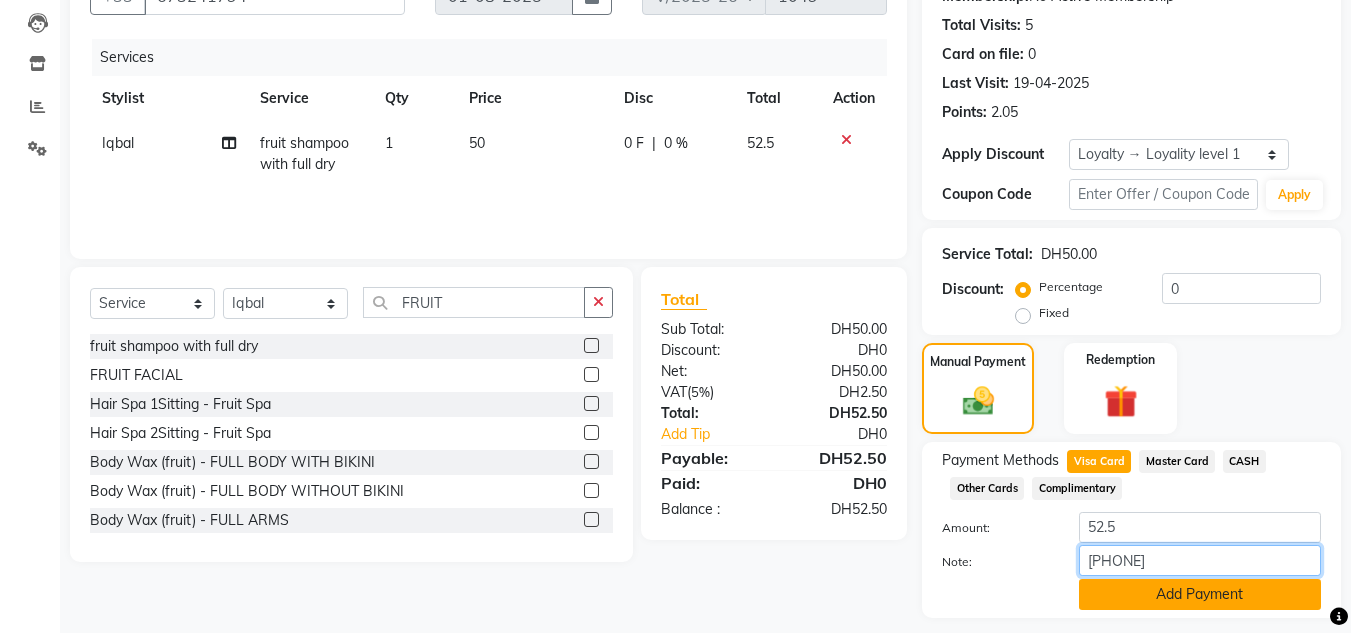 type on "[PHONE]" 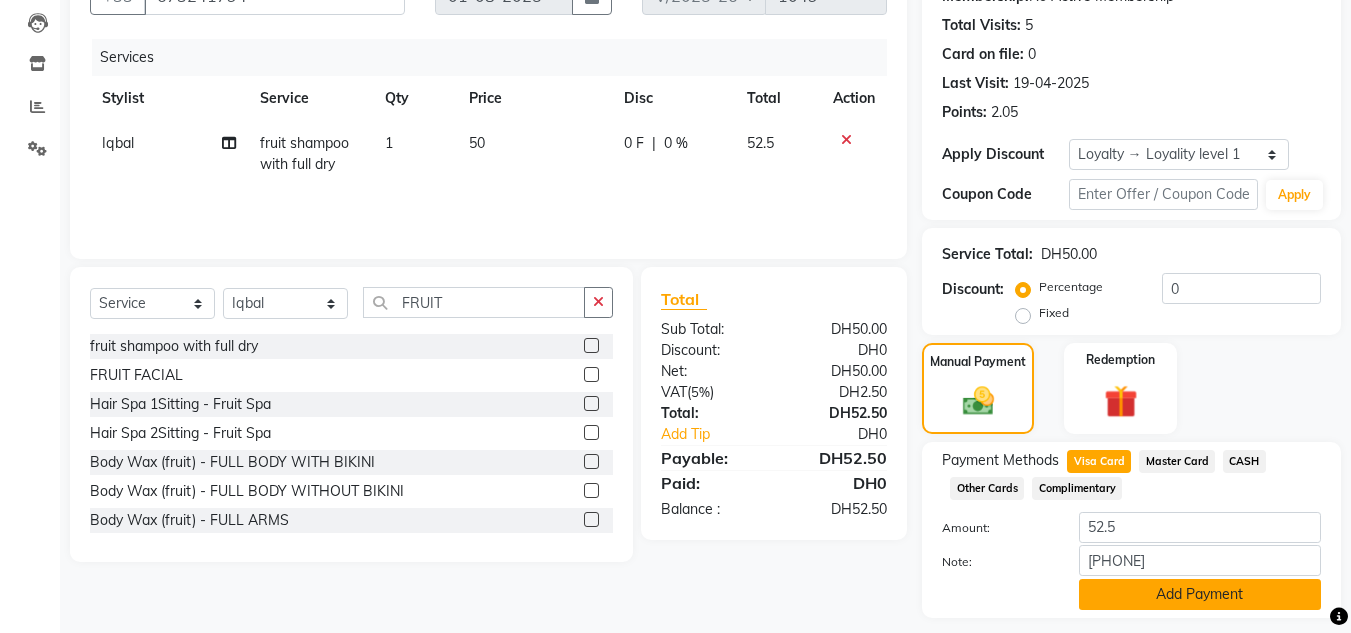 click on "Add Payment" 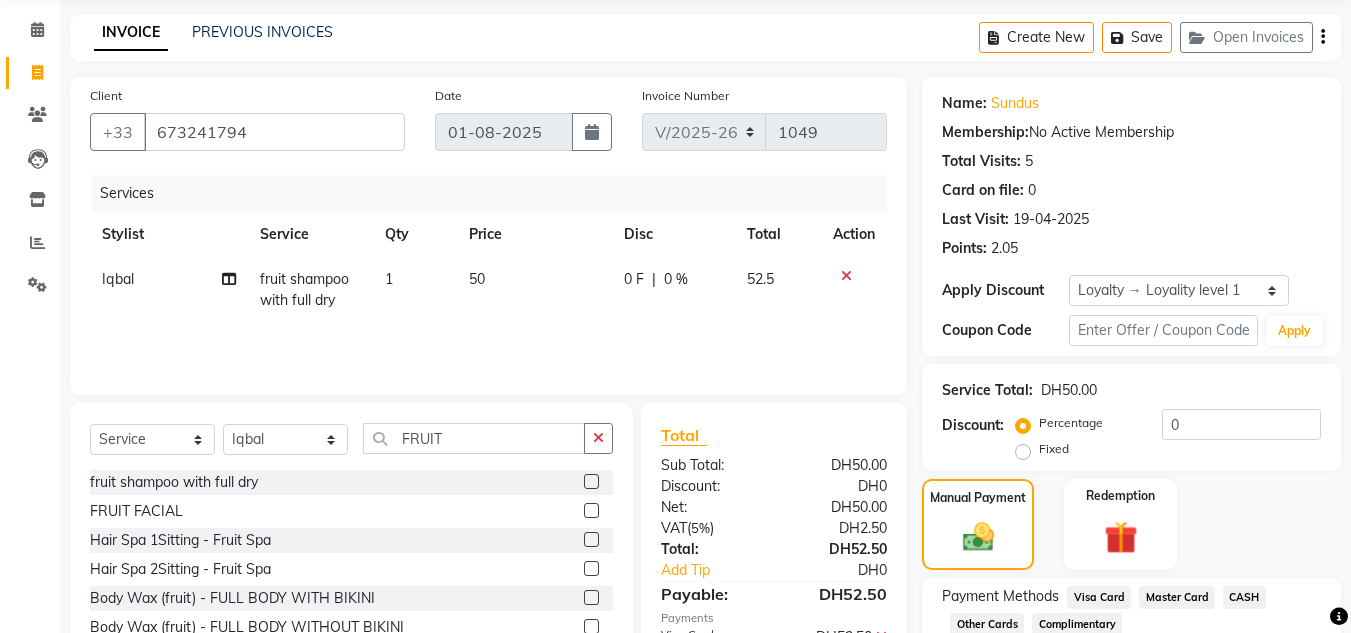 scroll, scrollTop: 179, scrollLeft: 0, axis: vertical 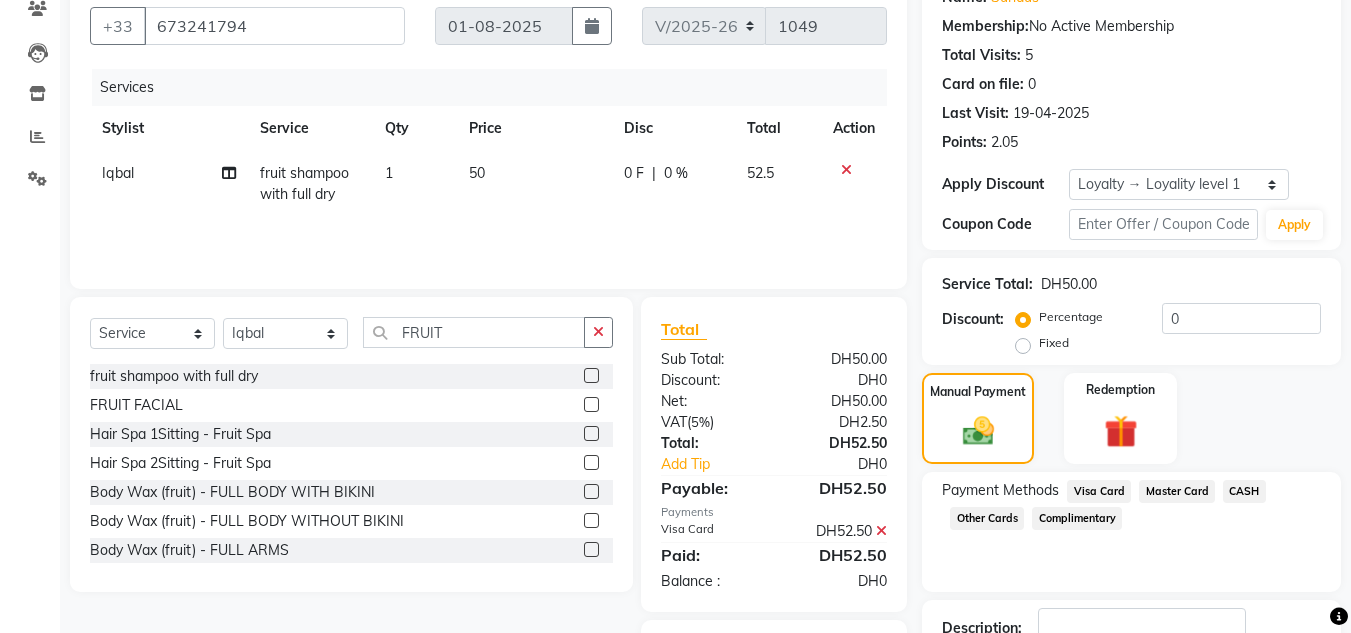 click on "Iqbal" 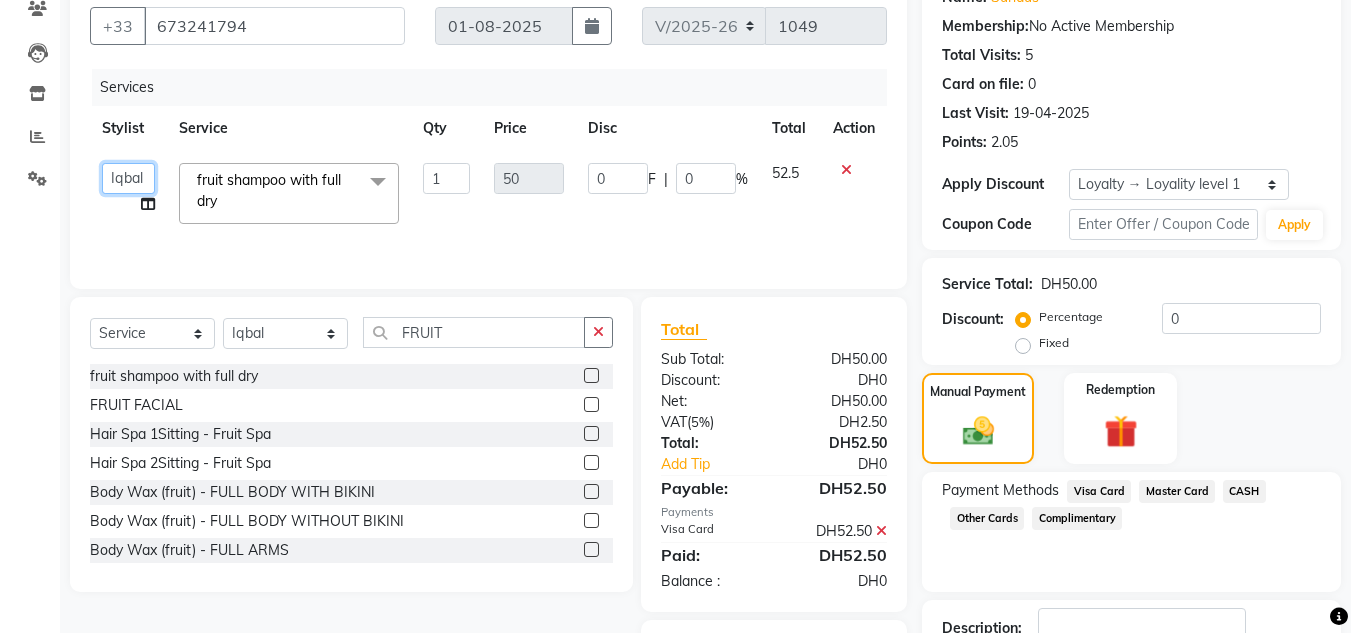 click on "Select  Service  Product  Membership  Package Voucher Prepaid Gift Card  Select Stylist [FIRST] [LAST] [FIRST] Management [FIRST] Sales person [FIRST] trial lady Threading - Eyebrow  Threading - Upperlips  Threading - Chin  Threading - Forehead  Threading - Nose Threading  Threading - Neck Threading  Threading - Face Threading Without Eyebrows  Threading - Face Threading With Eyebrows  Threading - Eyebrow Bleach  Threading - Eyebrow Color  100 DEAL COMBO OFFER-FULL HAND WAX,UNDERARMS+HALF LEG WAX  100 DEAL-BODY MASSAGE  fruit shampoo with full dry  100 DEAL-COMBO OFFER-HAIRCUT +BLOWDRY  EYELASH EXTENSION VOLUME  HARD GEL WITH GEL POLISH  BOTOX/KERATIN/PROTEIN  one stip hair extension fix  Shine bath-SHORT HAIR TILL EAR  SHINE BATH-MEDIUM TILL SHOULDER  THREADING-COMPLIMENTARY  HAIR BRAIDS REMOVAL  HYDRA FACIAL  HYDRA FACIAL-SIGNATURE  BODY POLISHING  KYRO THERAPY-SMALL  AND MEDIUM HAIR  STEAM ONLY  SHINE BATH-LONG HAIR TILL BRA LINE  SHINE BATH-EXTRA LONG HAIR  TREATMENT WASH   HEAD MASSAGE OR BACK MASSAGE-20 MINS" 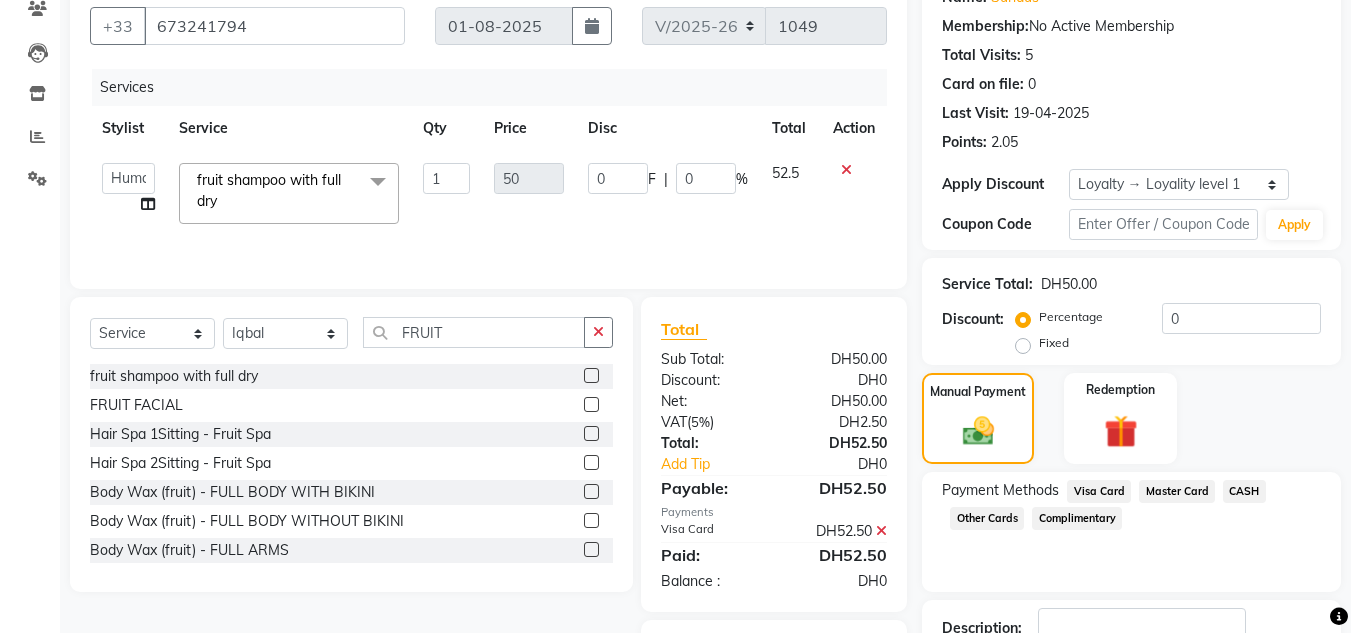 click on "Services Stylist Service Qty Price Disc Total Action  [FIRST]   [FIRST]   [FIRST]   [FIRST]   [FIRST]   Sales person   [FIRST]   trial lady  fruit shampoo with full dry  x Threading - Eyebrow Threading - Upperlips Threading - Chin Threading - Forehead Threading - Nose Threading Threading - Neck Threading Threading - Face Threading Without Eyebrows Threading - Face Threading With Eyebrows Threading - Eyebrow Bleach Threading - Eyebrow Color 100 DEAL COMBO OFFER-FULL HAND WAX,UNDERARMS+HALF LEG WAX 100 DEAL-BODY MASSAGE fruit shampoo with full dry 100 DEAL-COMBO OFFER-HAIRCUT +BLOWDRY EYELASH EXTENSION VOLUME HARD GEL WITH GEL POLISH BOTOX/KERATIN/PROTEIN one stip hair extension fix Shine bath-SHORT HAIR TILL EAR SHINE BATH-MEDIUM TILL SHOULDER THREADING-COMPLIMENTARY HAIR BRAIDS REMOVAL HYDRA FACIAL HYDRA FACIAL-SIGNATURE BODY POLISHING KYRO THERAPY-SMALL  AND MEDIUM HAIR STEAM ONLY SHINE BATH-LONG HAIR TILL BRA LINE SHINE BATH-EXTRA LONG HAIR TREATMENT WASH  HEAD MASSAGE OR BACK MASSAGE-20 MINS EYELINER ONLY 1 50" 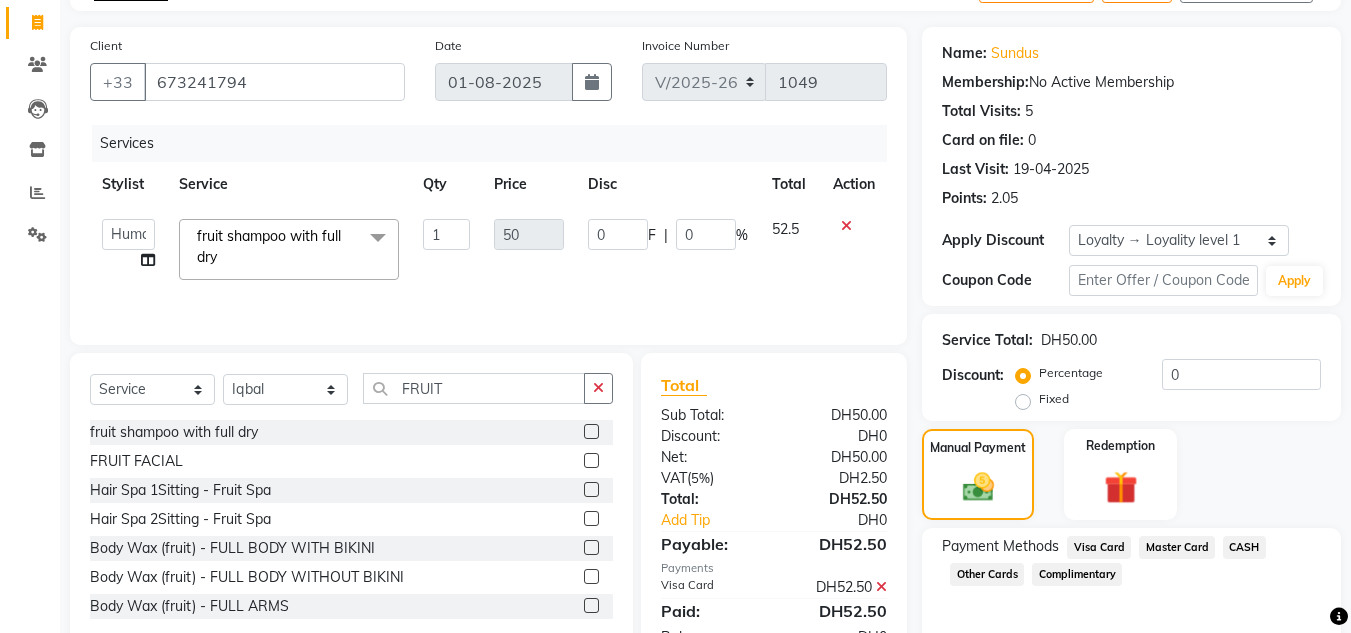 scroll, scrollTop: 79, scrollLeft: 0, axis: vertical 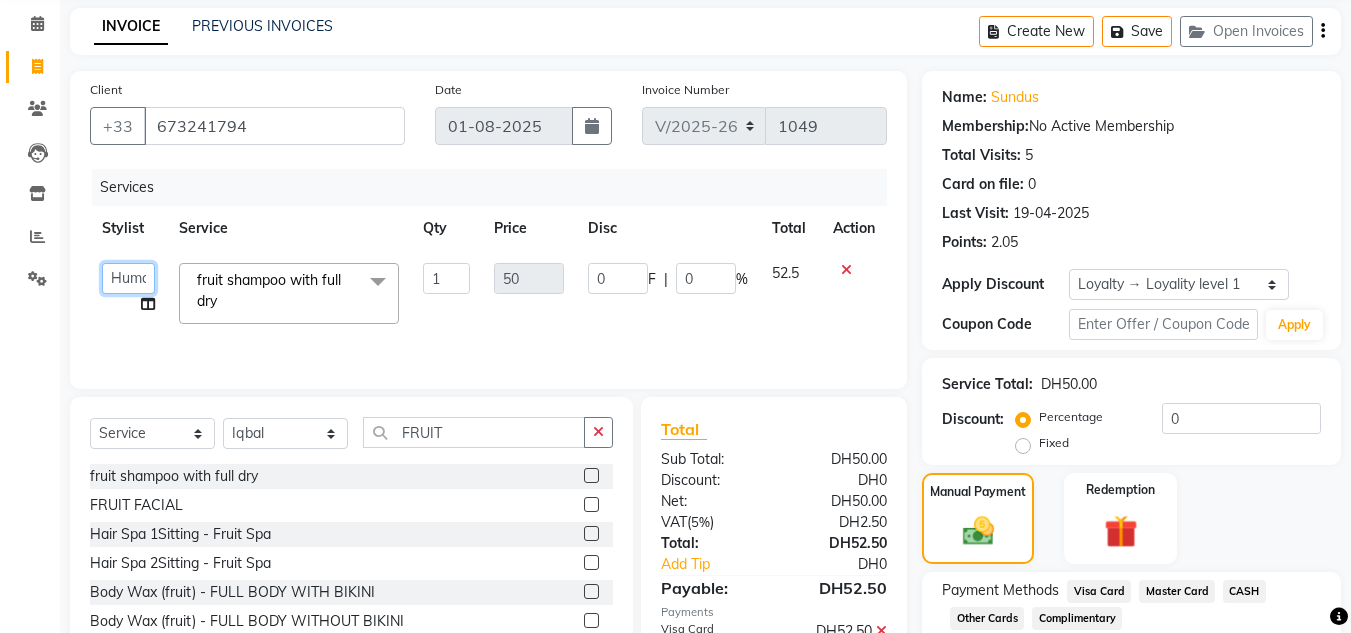 click on "Select  Service  Product  Membership  Package Voucher Prepaid Gift Card  Select Stylist [FIRST] [LAST] [FIRST] Management [FIRST] Sales person [FIRST] trial lady Threading - Eyebrow  Threading - Upperlips  Threading - Chin  Threading - Forehead  Threading - Nose Threading  Threading - Neck Threading  Threading - Face Threading Without Eyebrows  Threading - Face Threading With Eyebrows  Threading - Eyebrow Bleach  Threading - Eyebrow Color  100 DEAL COMBO OFFER-FULL HAND WAX,UNDERARMS+HALF LEG WAX  100 DEAL-BODY MASSAGE  fruit shampoo with full dry  100 DEAL-COMBO OFFER-HAIRCUT +BLOWDRY  EYELASH EXTENSION VOLUME  HARD GEL WITH GEL POLISH  BOTOX/KERATIN/PROTEIN  one stip hair extension fix  Shine bath-SHORT HAIR TILL EAR  SHINE BATH-MEDIUM TILL SHOULDER  THREADING-COMPLIMENTARY  HAIR BRAIDS REMOVAL  HYDRA FACIAL  HYDRA FACIAL-SIGNATURE  BODY POLISHING  KYRO THERAPY-SMALL  AND MEDIUM HAIR  STEAM ONLY  SHINE BATH-LONG HAIR TILL BRA LINE  SHINE BATH-EXTRA LONG HAIR  TREATMENT WASH   HEAD MASSAGE OR BACK MASSAGE-20 MINS" 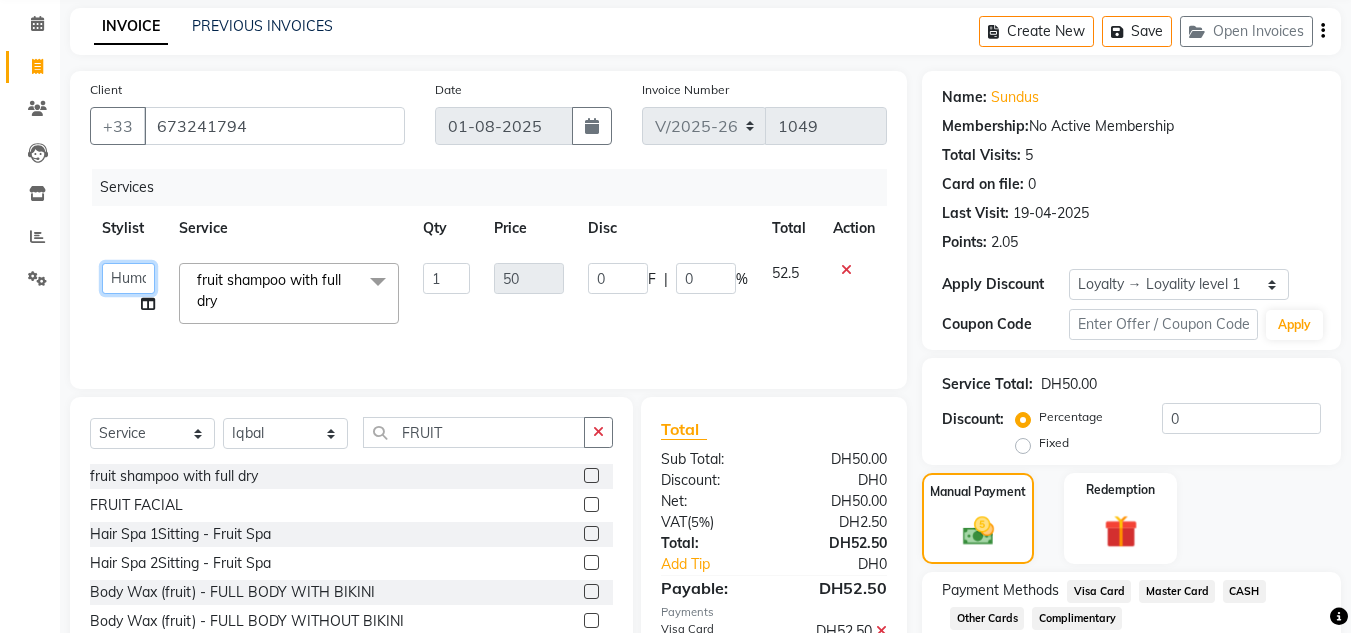 scroll, scrollTop: 322, scrollLeft: 0, axis: vertical 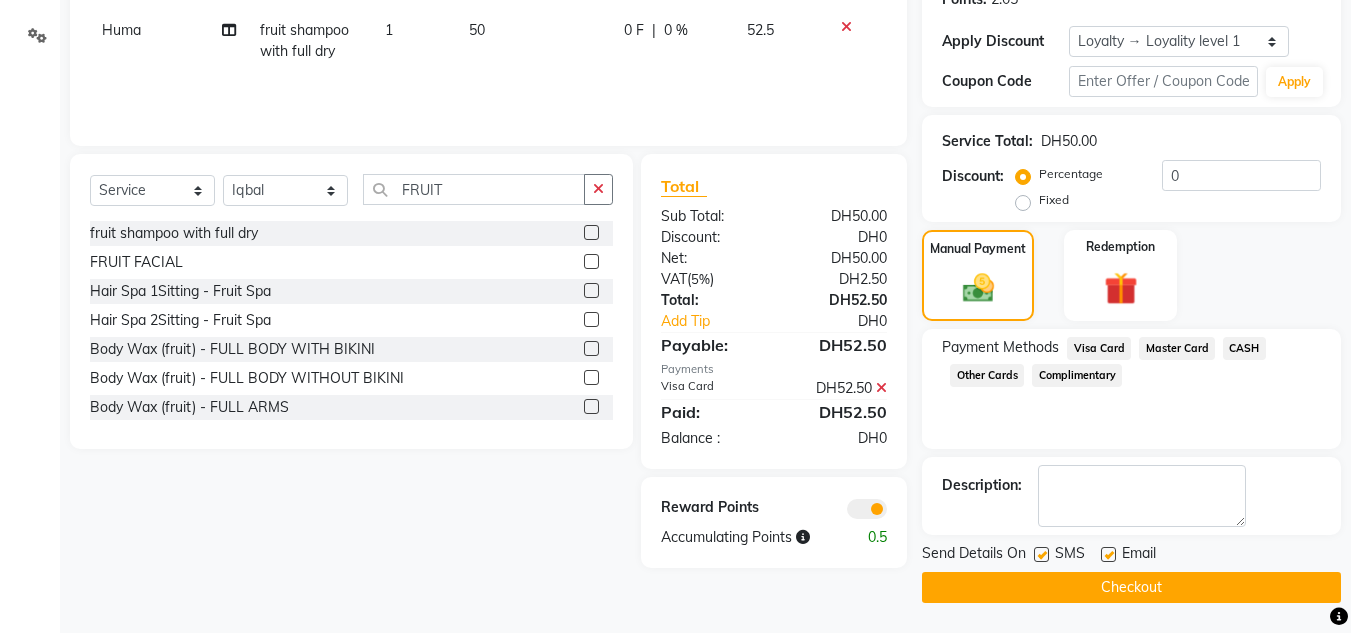 click on "Send Details On SMS Email  Checkout" 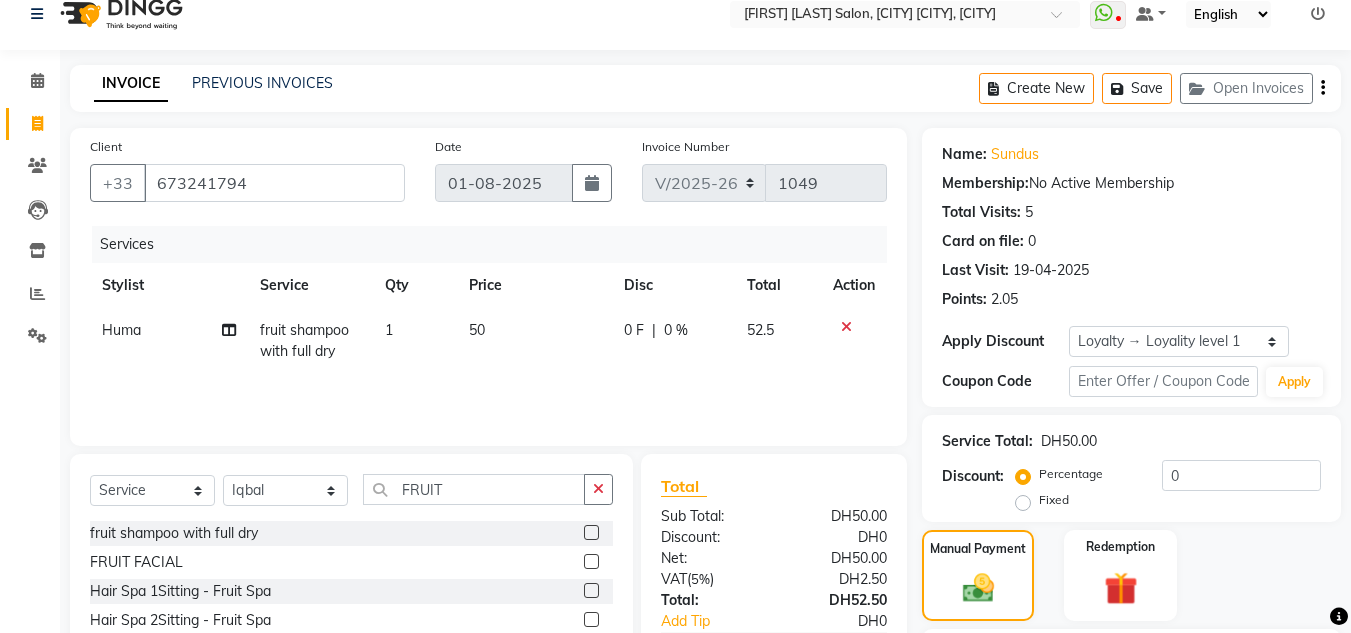 scroll, scrollTop: 322, scrollLeft: 0, axis: vertical 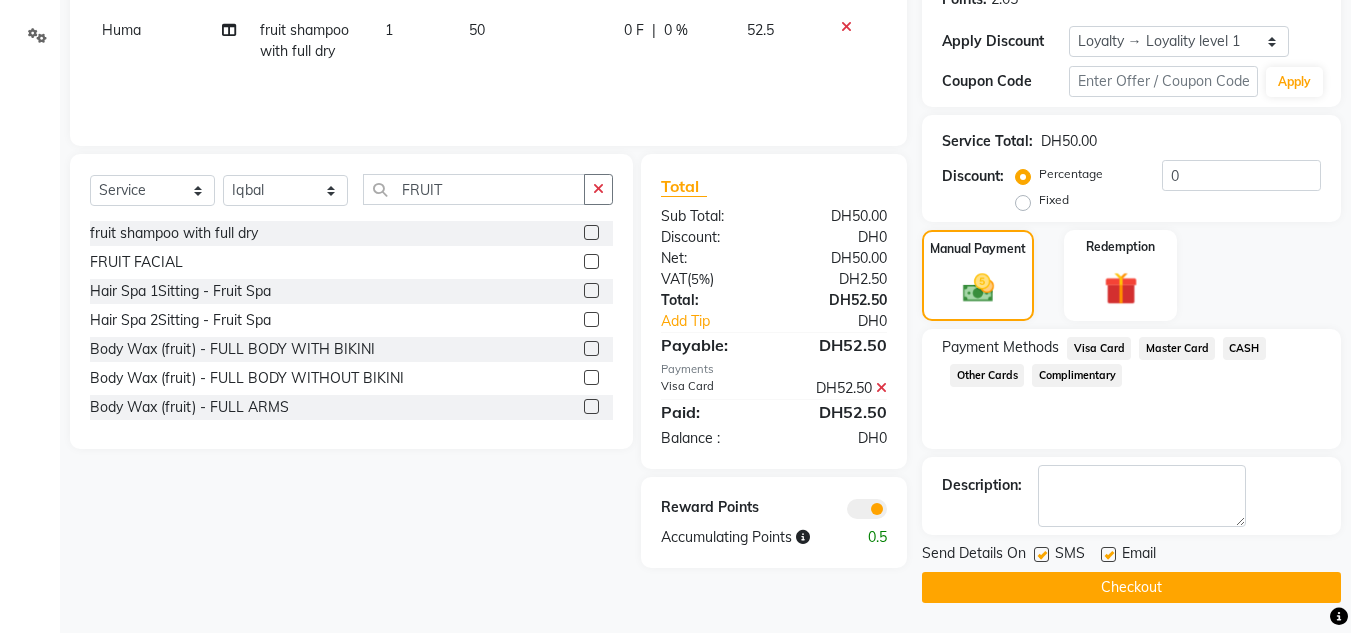 click on "Checkout" 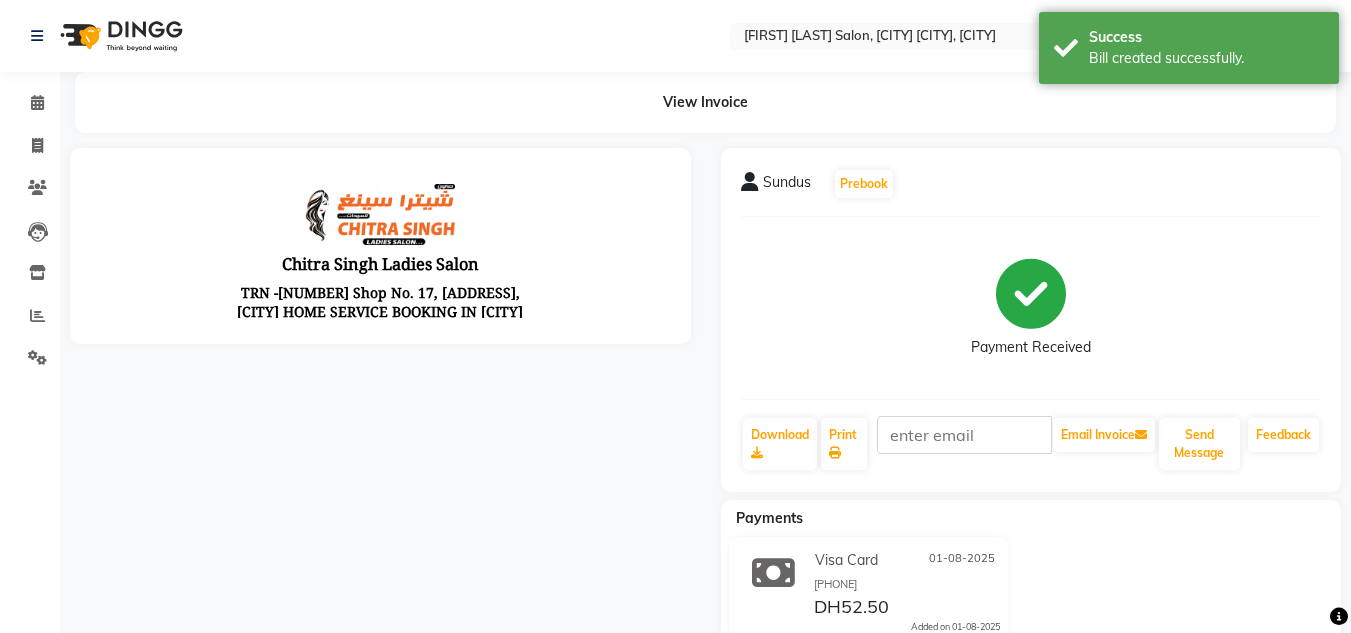 scroll, scrollTop: 0, scrollLeft: 0, axis: both 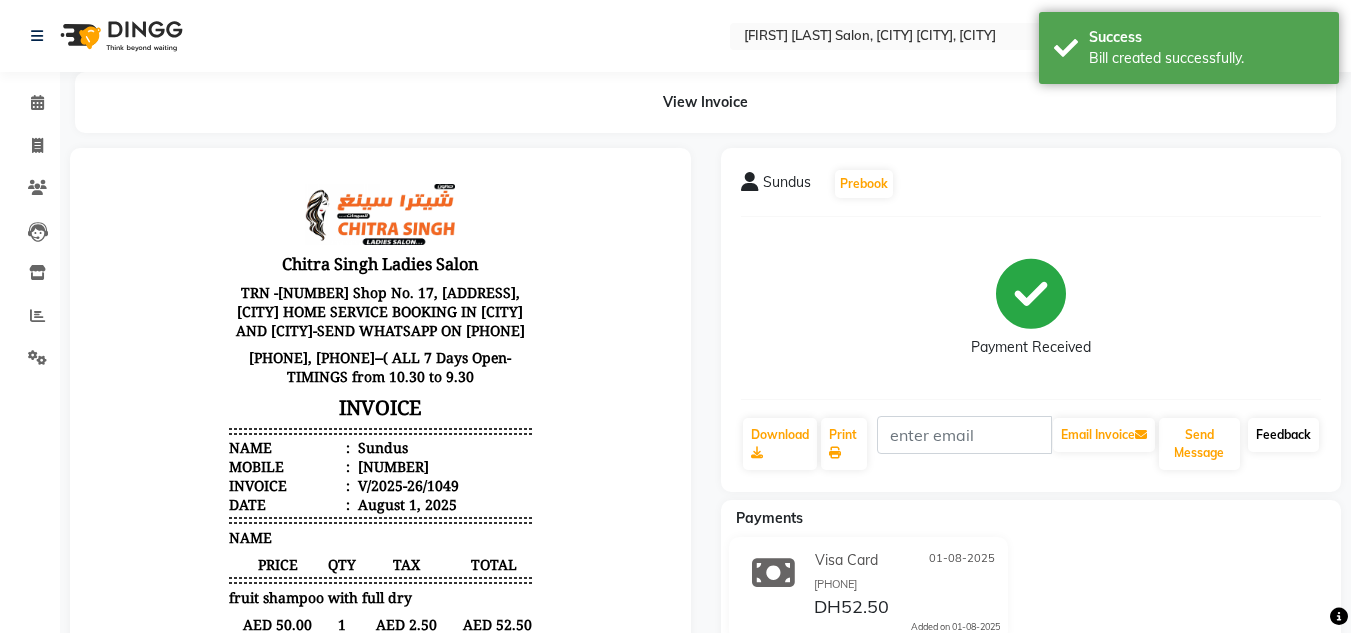 click on "Feedback" 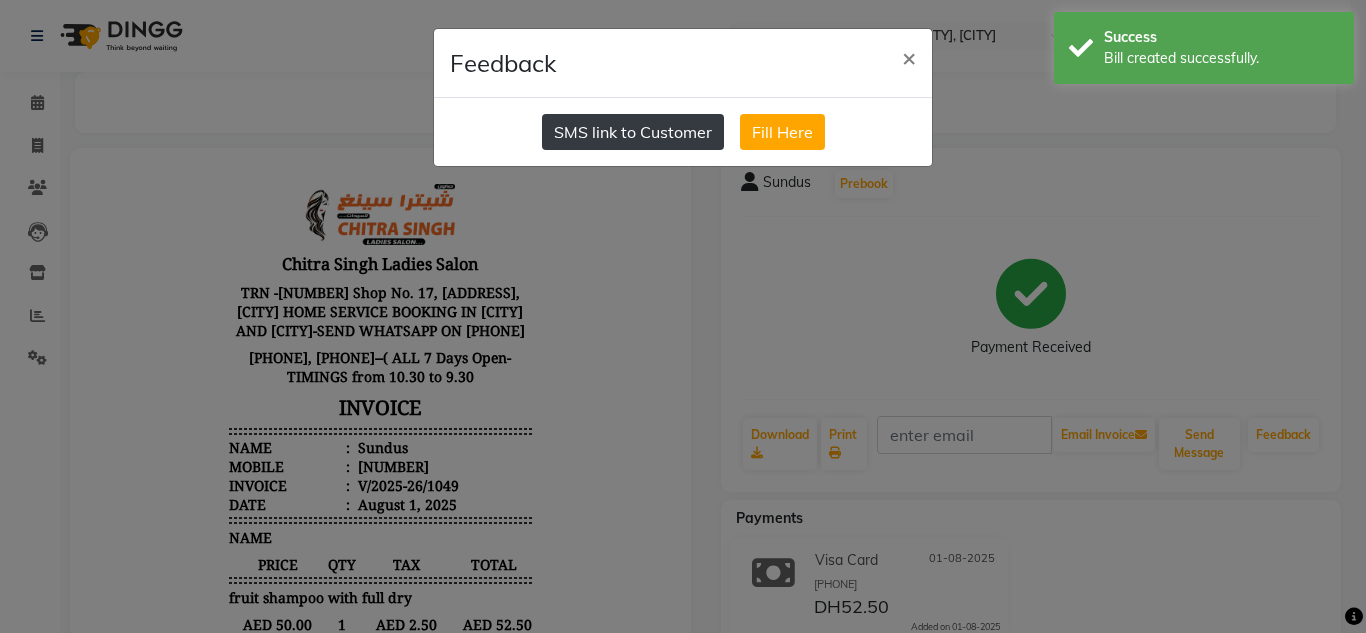 drag, startPoint x: 656, startPoint y: 129, endPoint x: 624, endPoint y: 148, distance: 37.215588 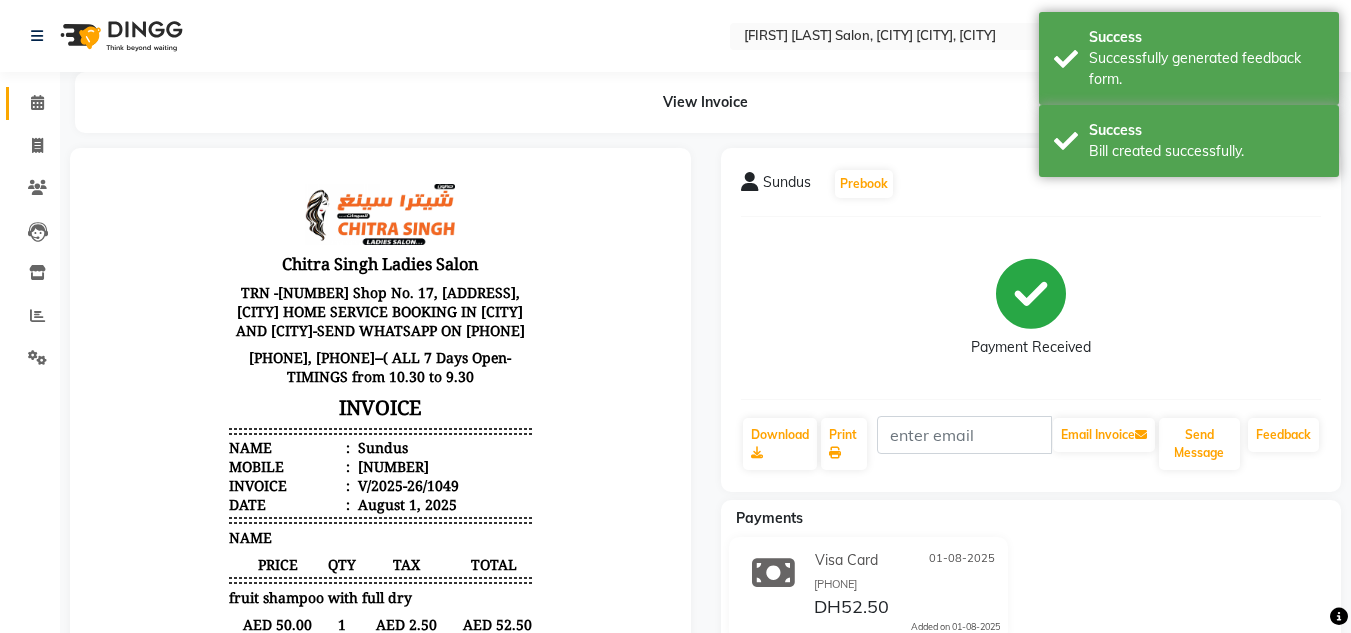 click 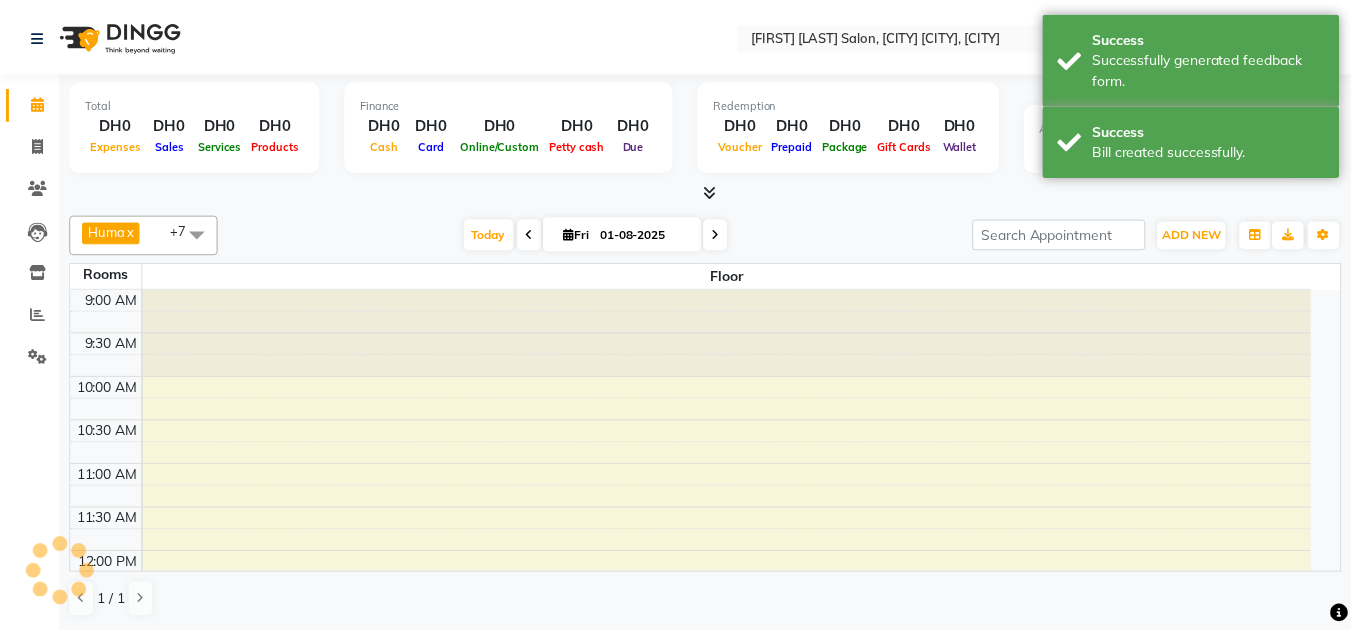 scroll, scrollTop: 265, scrollLeft: 0, axis: vertical 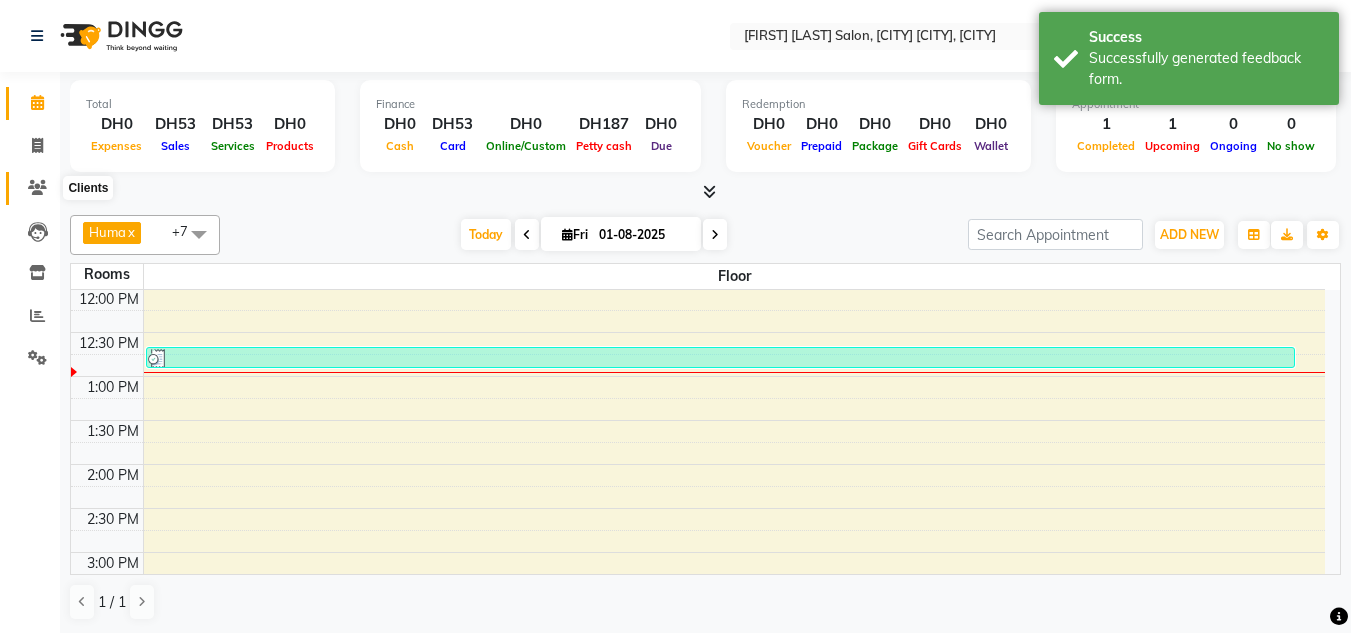 click 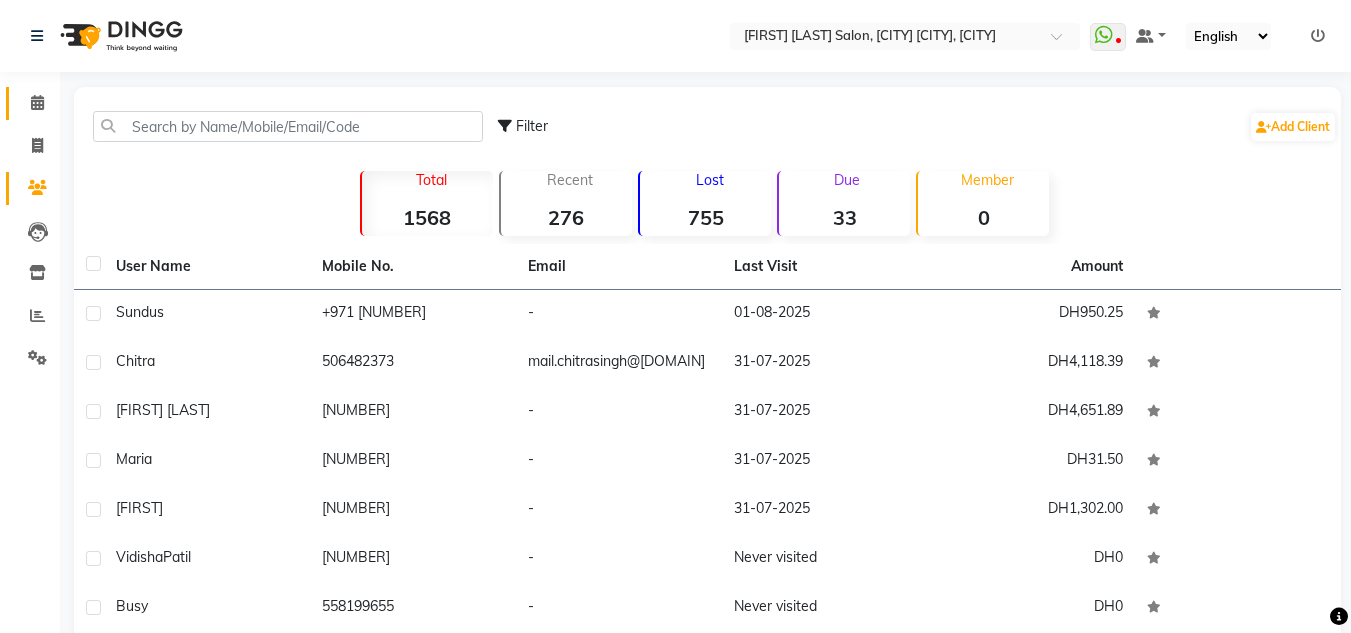 click on "Calendar" 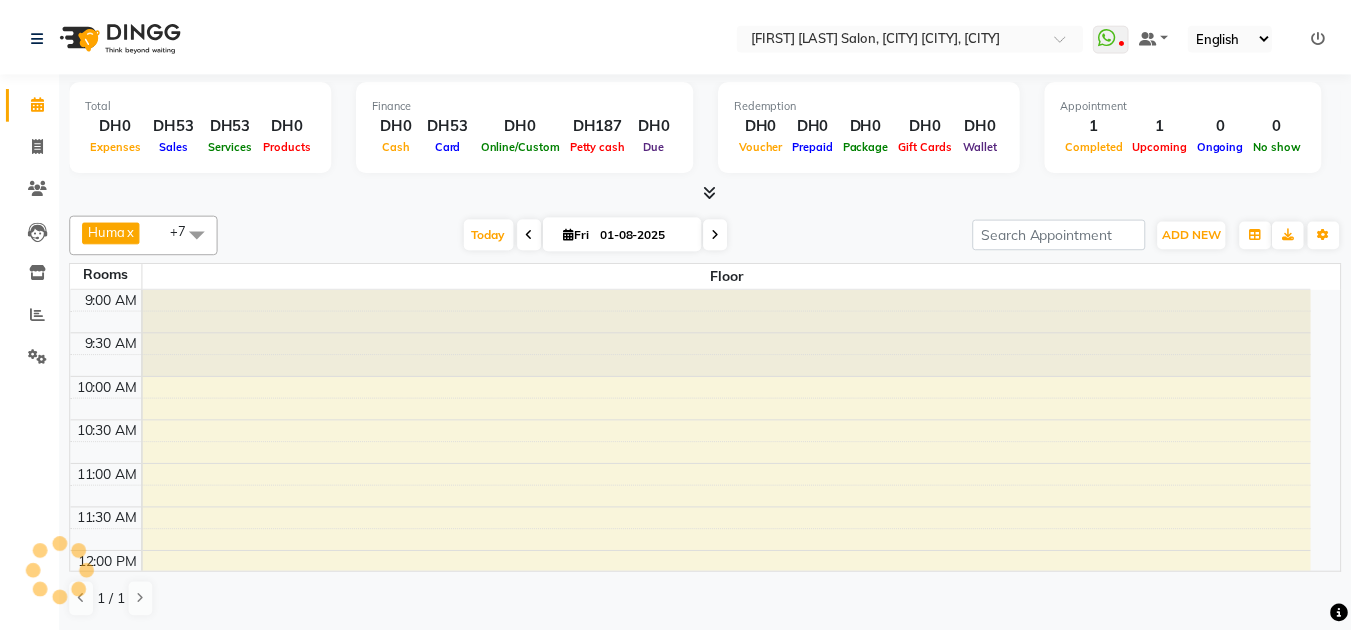 scroll, scrollTop: 265, scrollLeft: 0, axis: vertical 